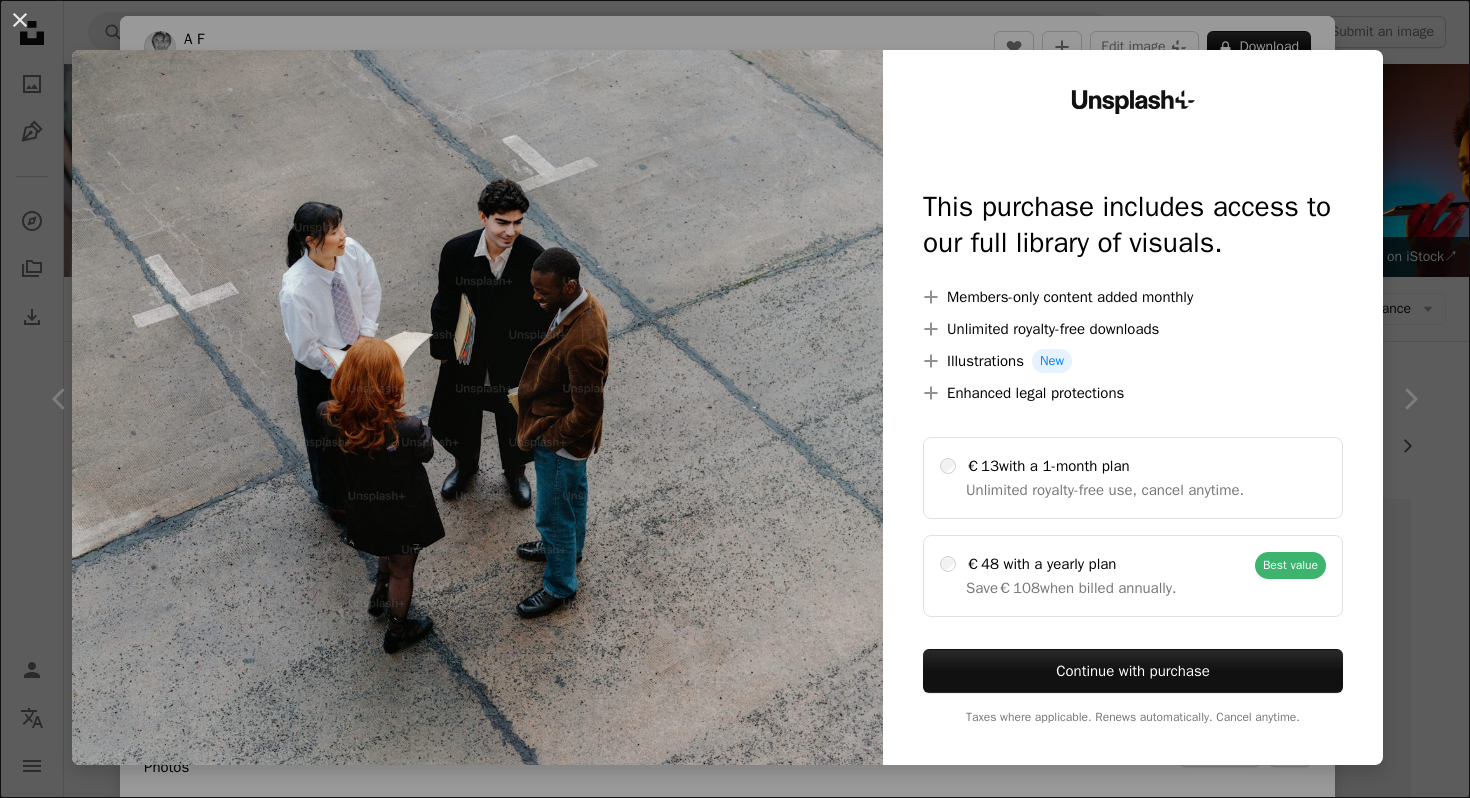 scroll, scrollTop: 5137, scrollLeft: 0, axis: vertical 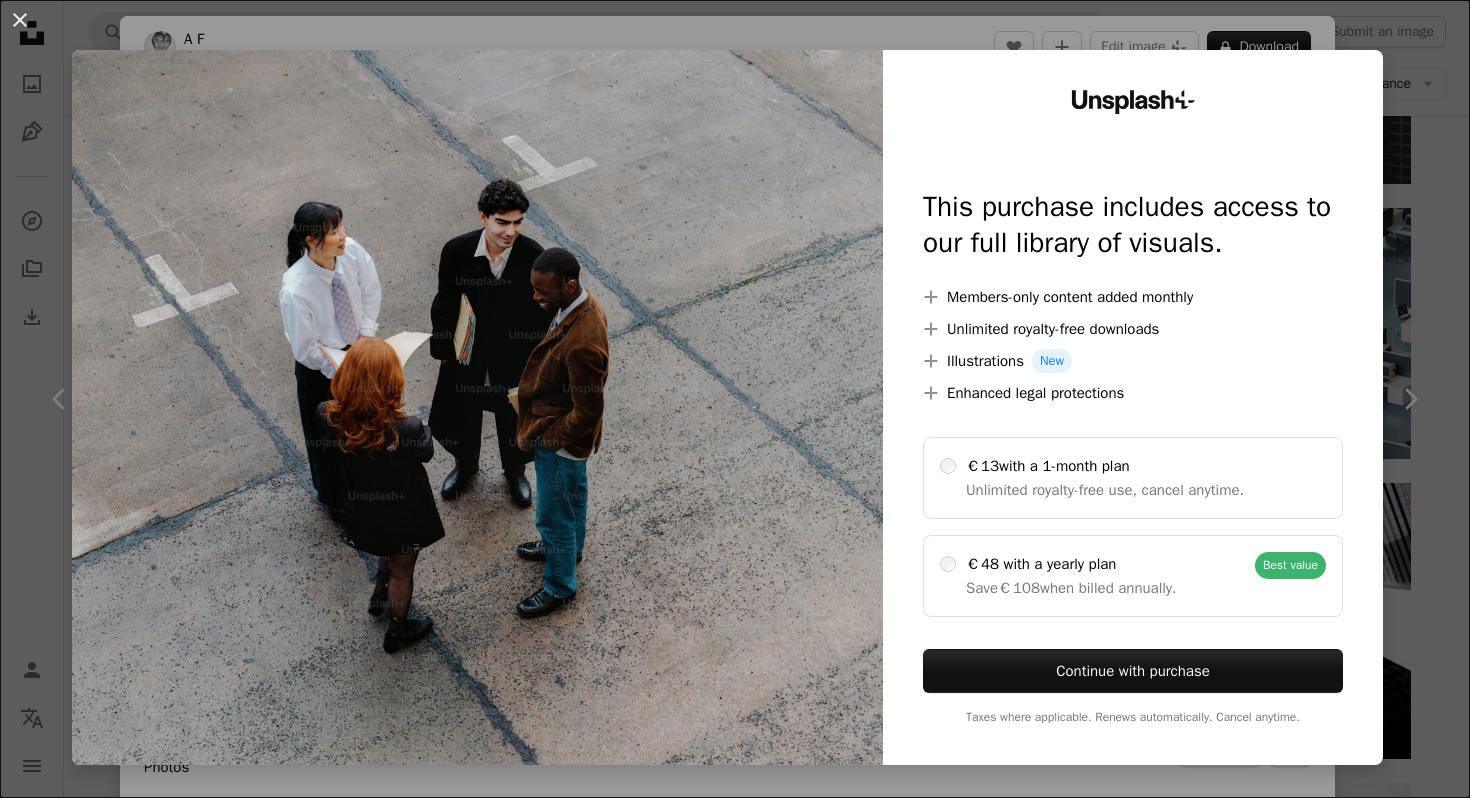 click on "An X shape Unsplash+ This purchase includes access to our full library of visuals. A plus sign Members-only content added monthly A plus sign Unlimited royalty-free downloads A plus sign Illustrations  New A plus sign Enhanced legal protections €13  with a 1-month plan Unlimited royalty-free use, cancel anytime. €48   with a yearly plan Save  €108  when billed annually. Best value Continue with purchase Taxes where applicable. Renews automatically. Cancel anytime." at bounding box center [735, 399] 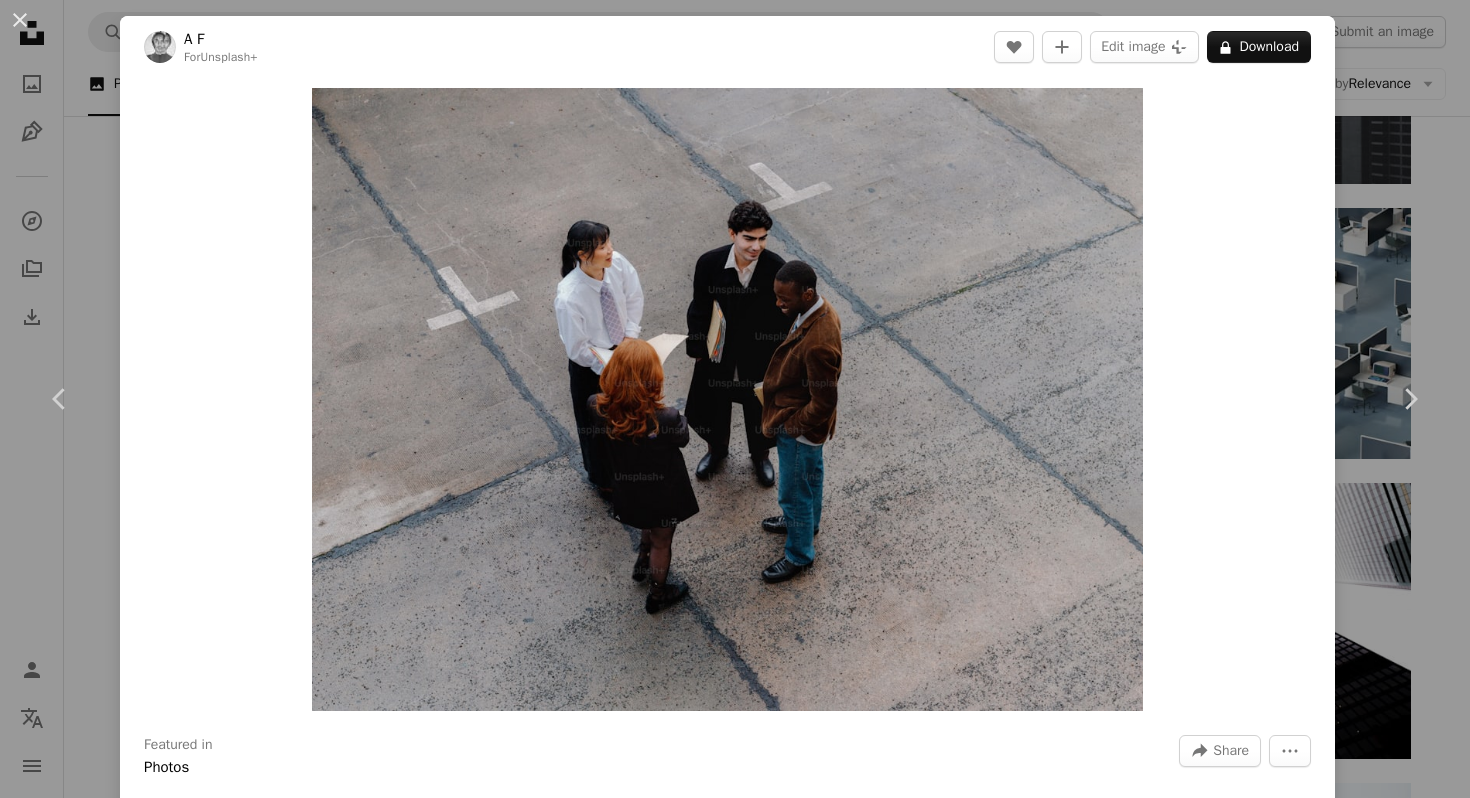 click on "An X shape Chevron left Chevron right A F For  Unsplash+ A heart A plus sign Edit image   Plus sign for Unsplash+ A lock   Download Zoom in Featured in Photos A forward-right arrow Share More Actions Calendar outlined Published on  January 13, 2024 Camera Hasselblad, H2 Safety Licensed under the  Unsplash+ License office business work team meeting office worker executive colleague place of work smartly dressed Public domain images From this series Chevron right Plus sign for Unsplash+ Plus sign for Unsplash+ Plus sign for Unsplash+ Plus sign for Unsplash+ Plus sign for Unsplash+ Plus sign for Unsplash+ Plus sign for Unsplash+ Plus sign for Unsplash+ Plus sign for Unsplash+ Plus sign for Unsplash+ Related images Plus sign for Unsplash+ A heart A plus sign A F For  Unsplash+ A lock   Download Plus sign for Unsplash+ A heart A plus sign Getty Images For  Unsplash+ A lock   Download Plus sign for Unsplash+ A heart A plus sign Getty Images For  Unsplash+ A lock   Download Plus sign for Unsplash+ A heart For" at bounding box center [735, 399] 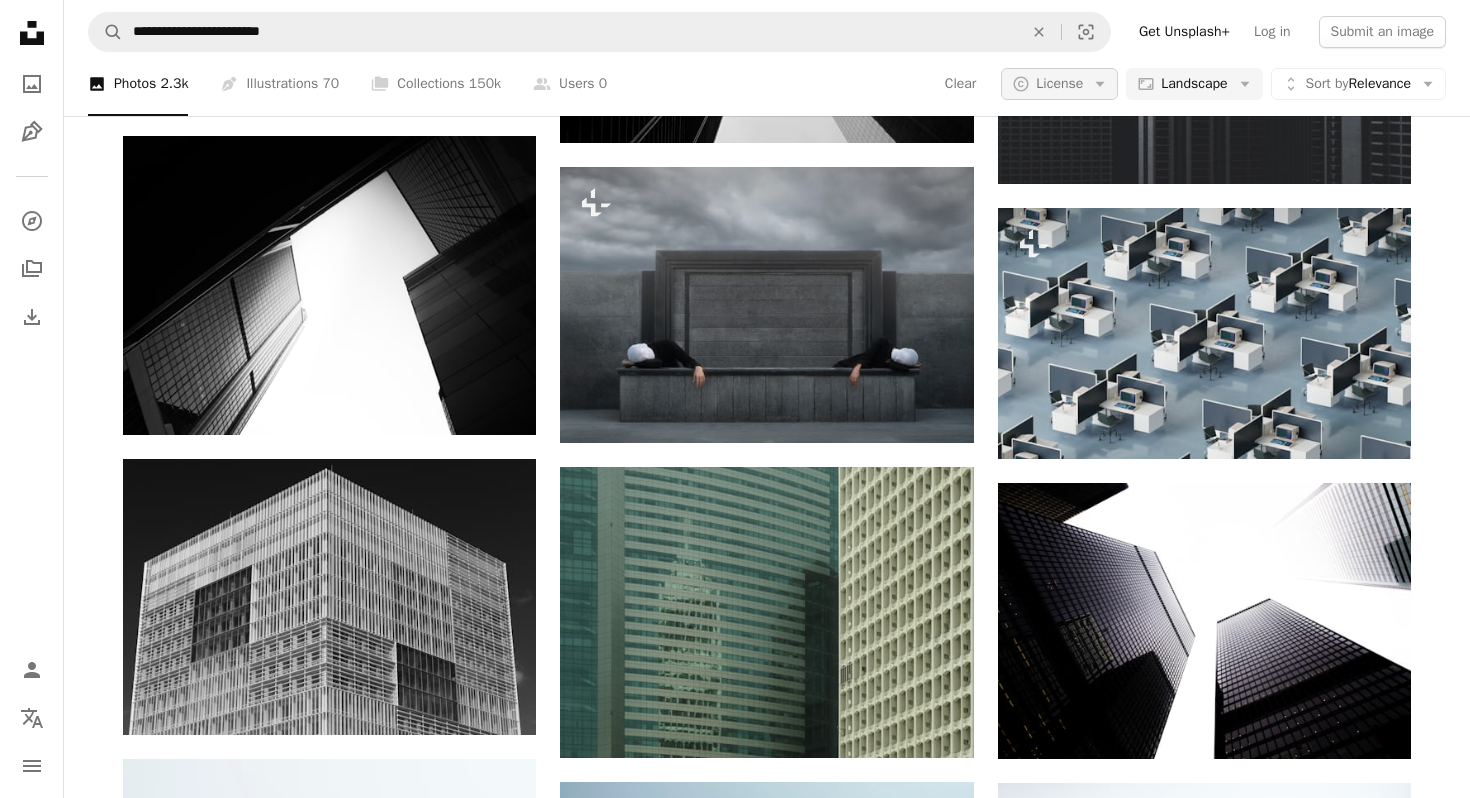 click on "License" at bounding box center [1059, 83] 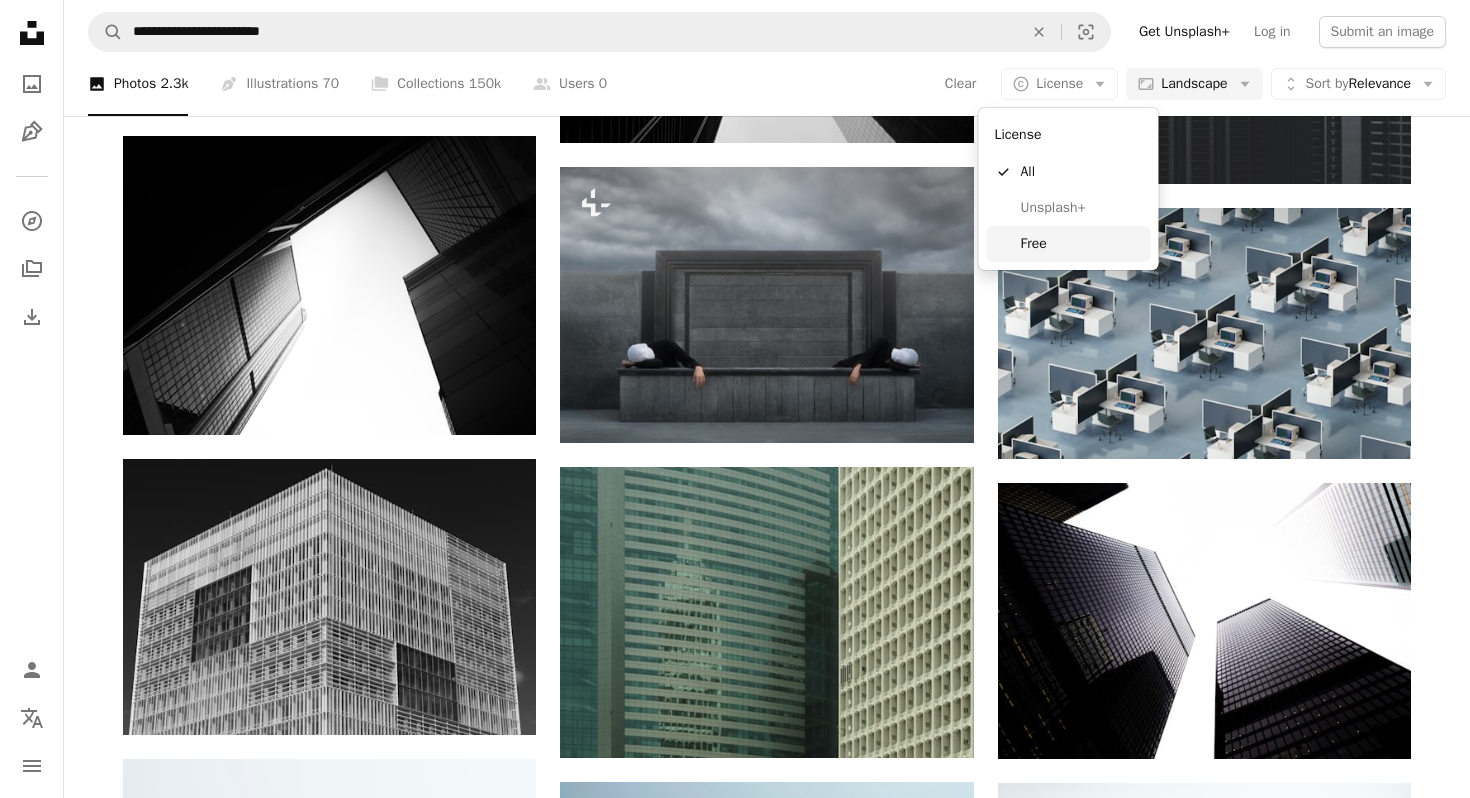 click on "Free" at bounding box center [1082, 244] 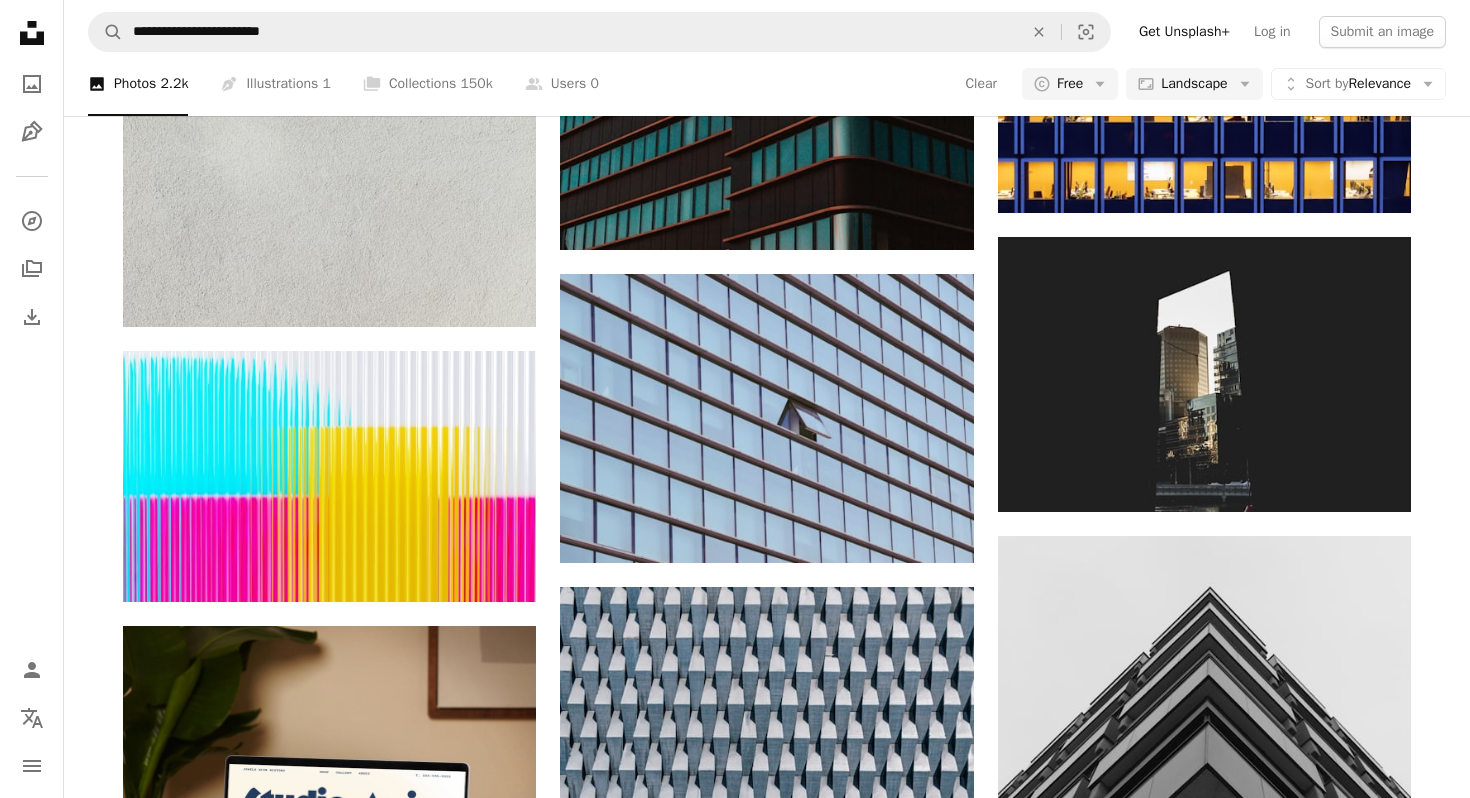 scroll, scrollTop: 3748, scrollLeft: 0, axis: vertical 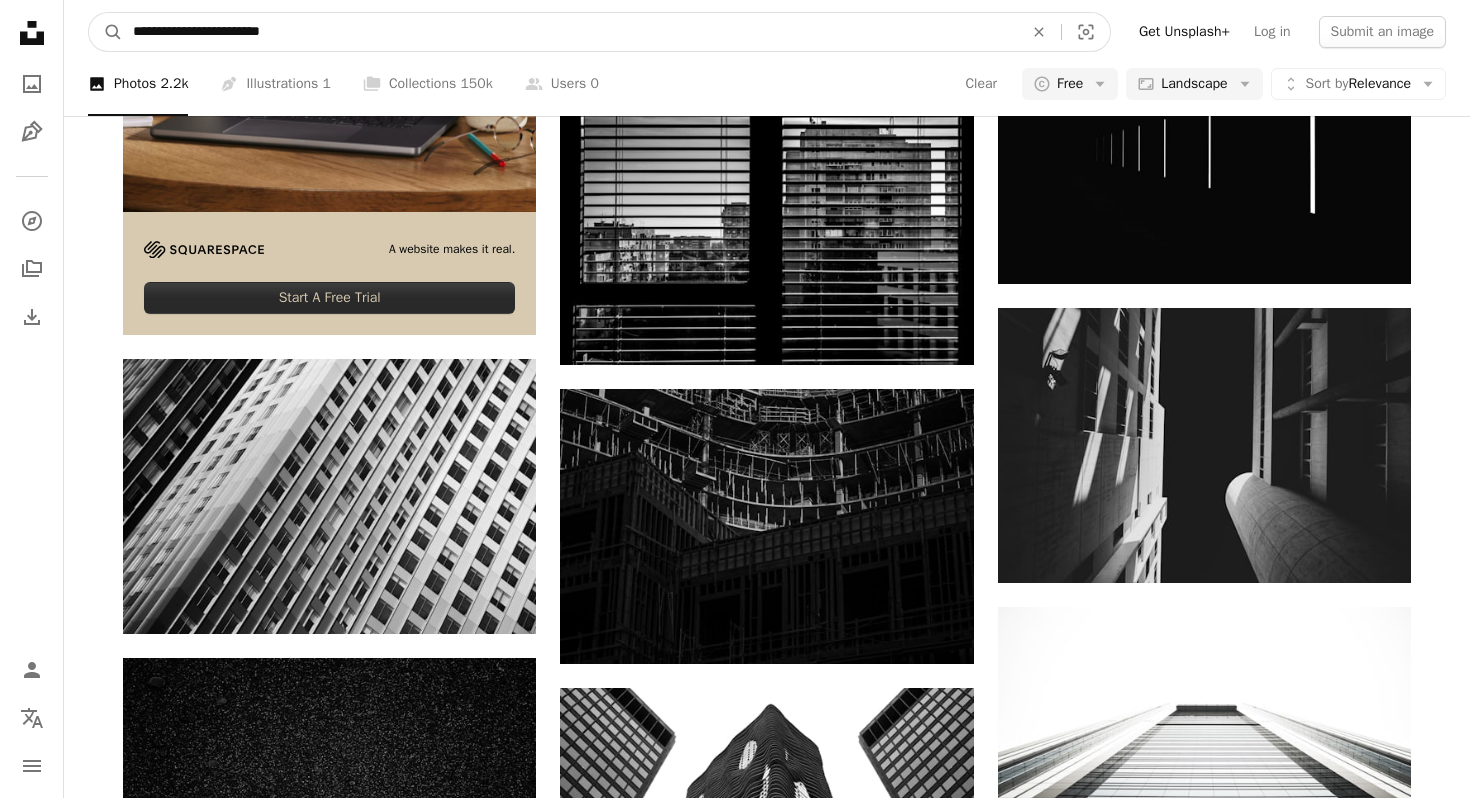 click on "**********" at bounding box center [570, 32] 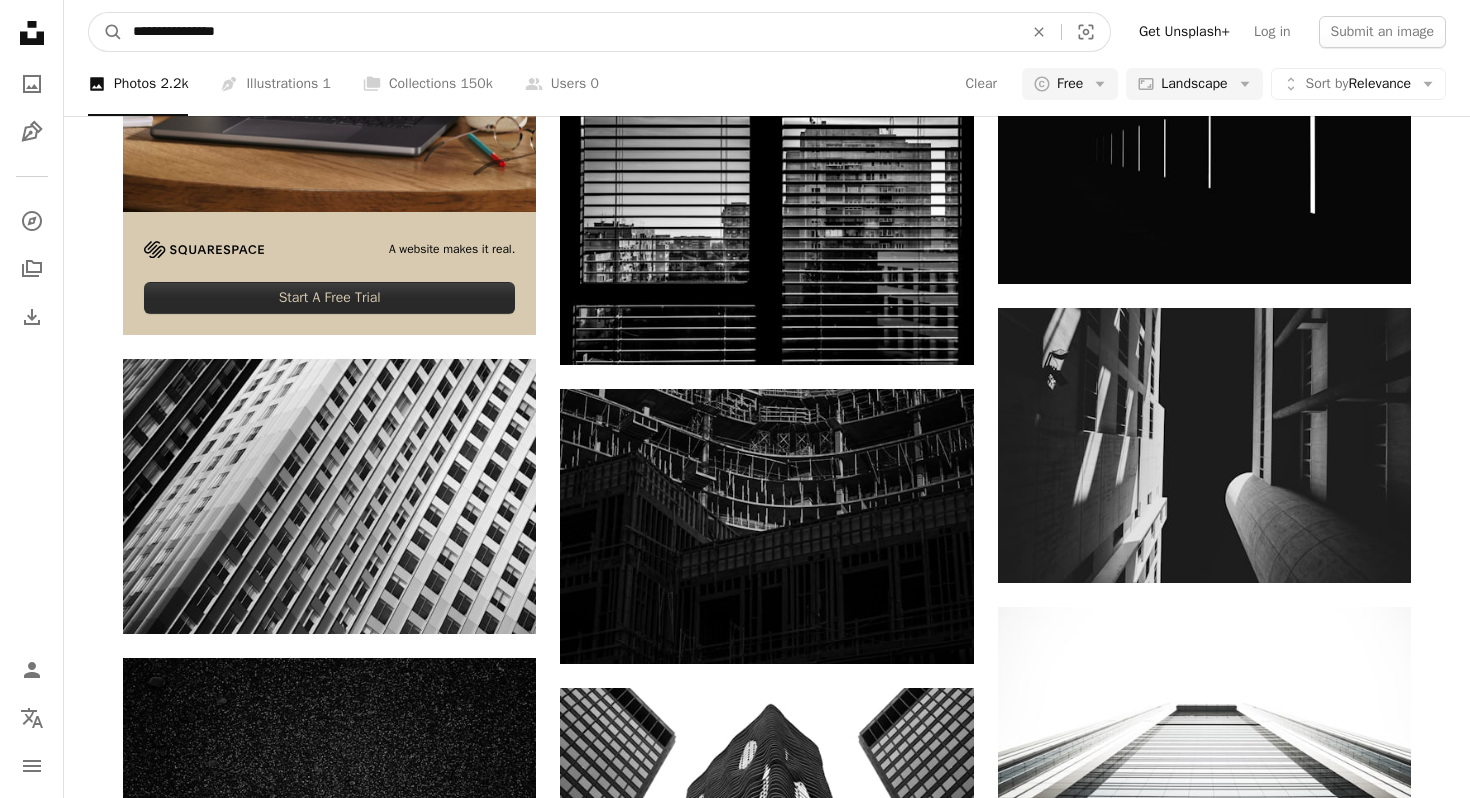 type on "**********" 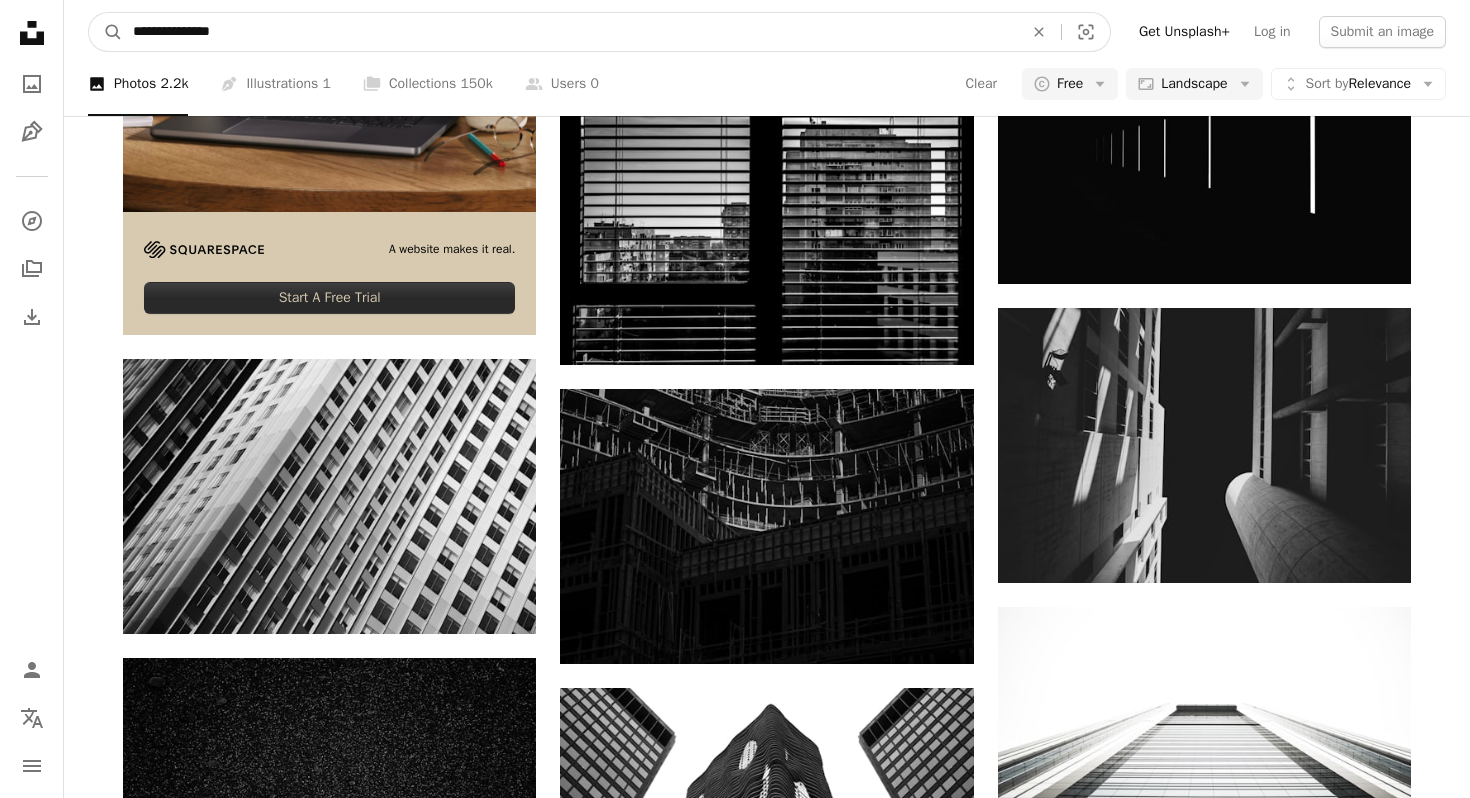 click on "A magnifying glass" at bounding box center [106, 32] 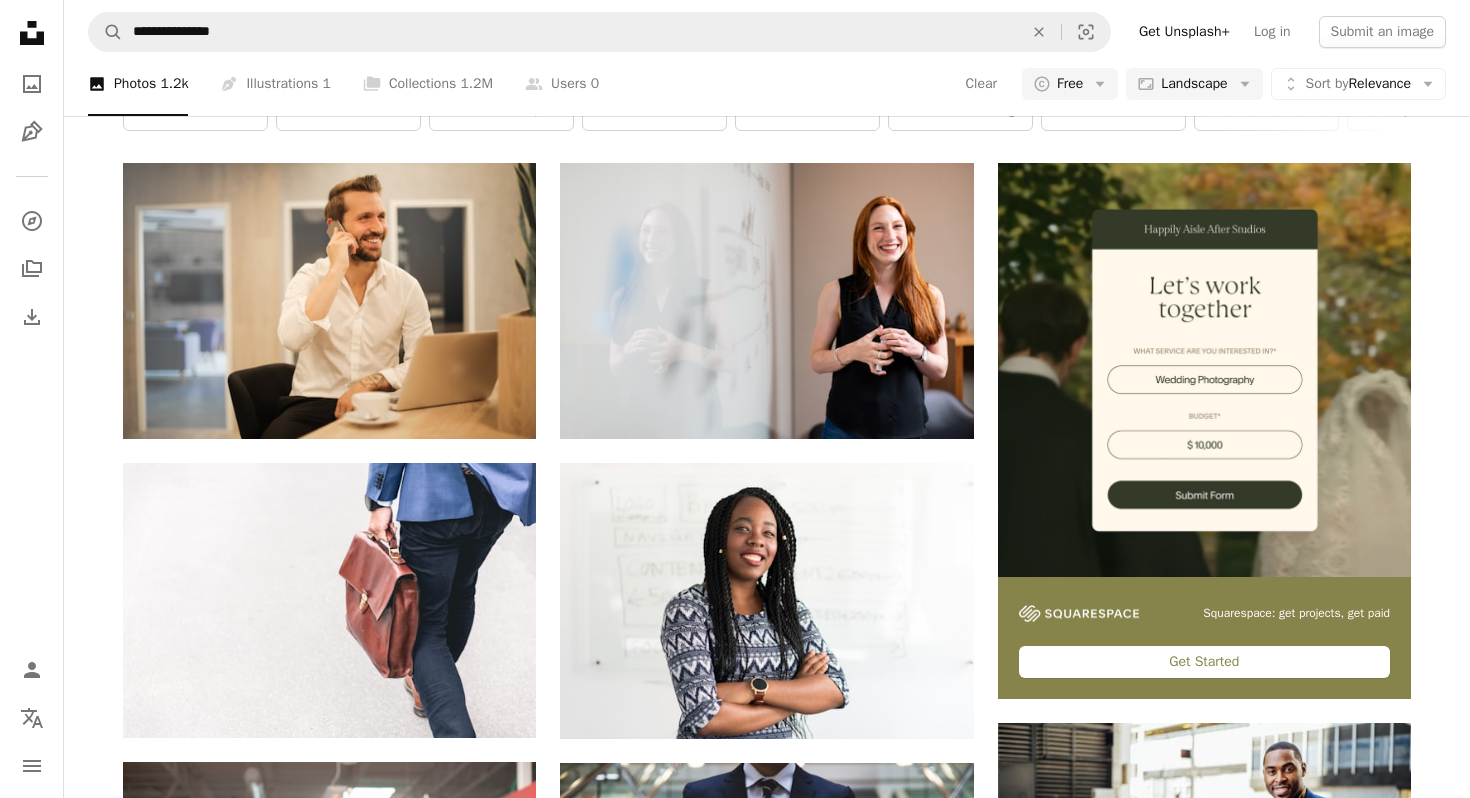 scroll, scrollTop: 509, scrollLeft: 0, axis: vertical 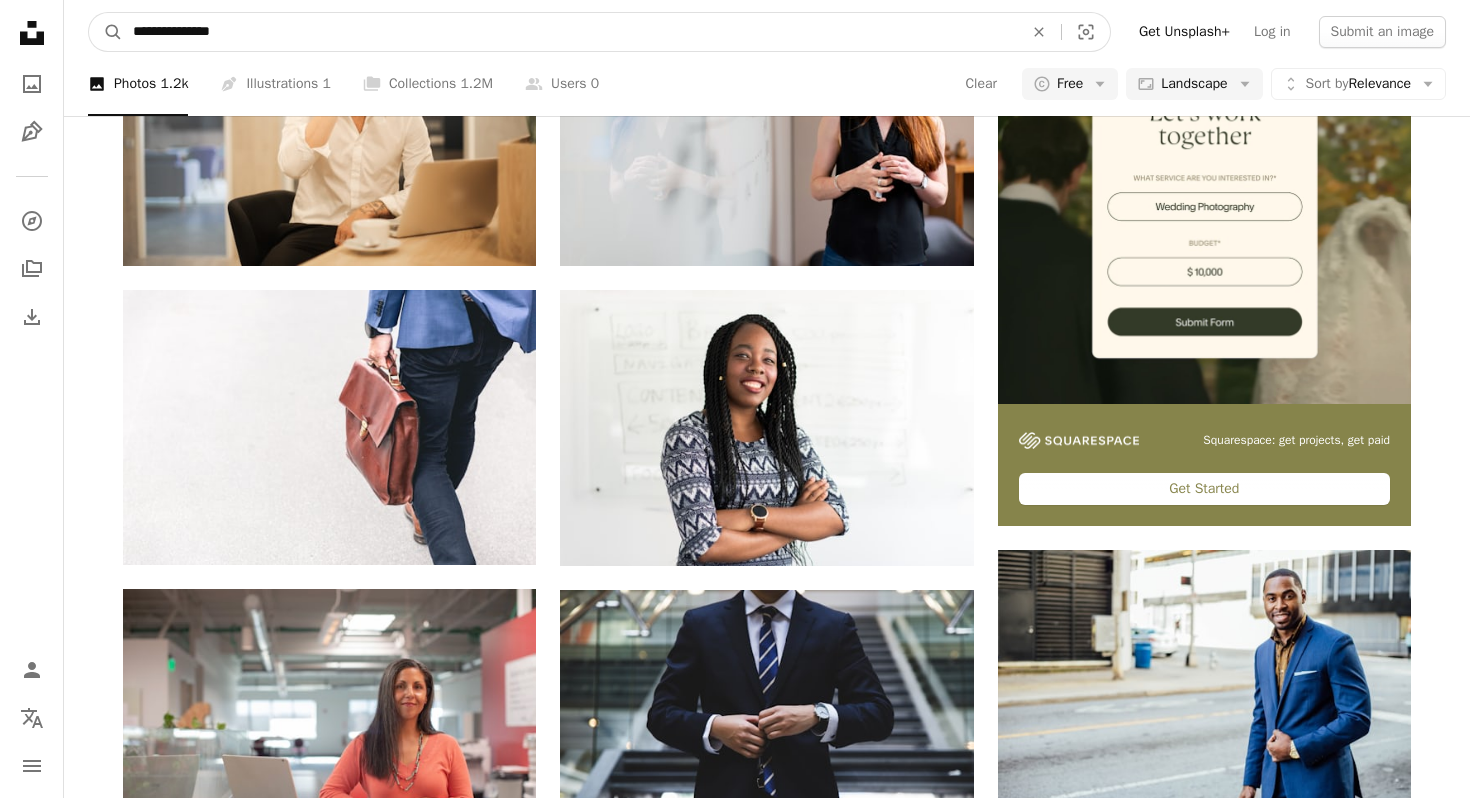 click on "**********" at bounding box center (570, 32) 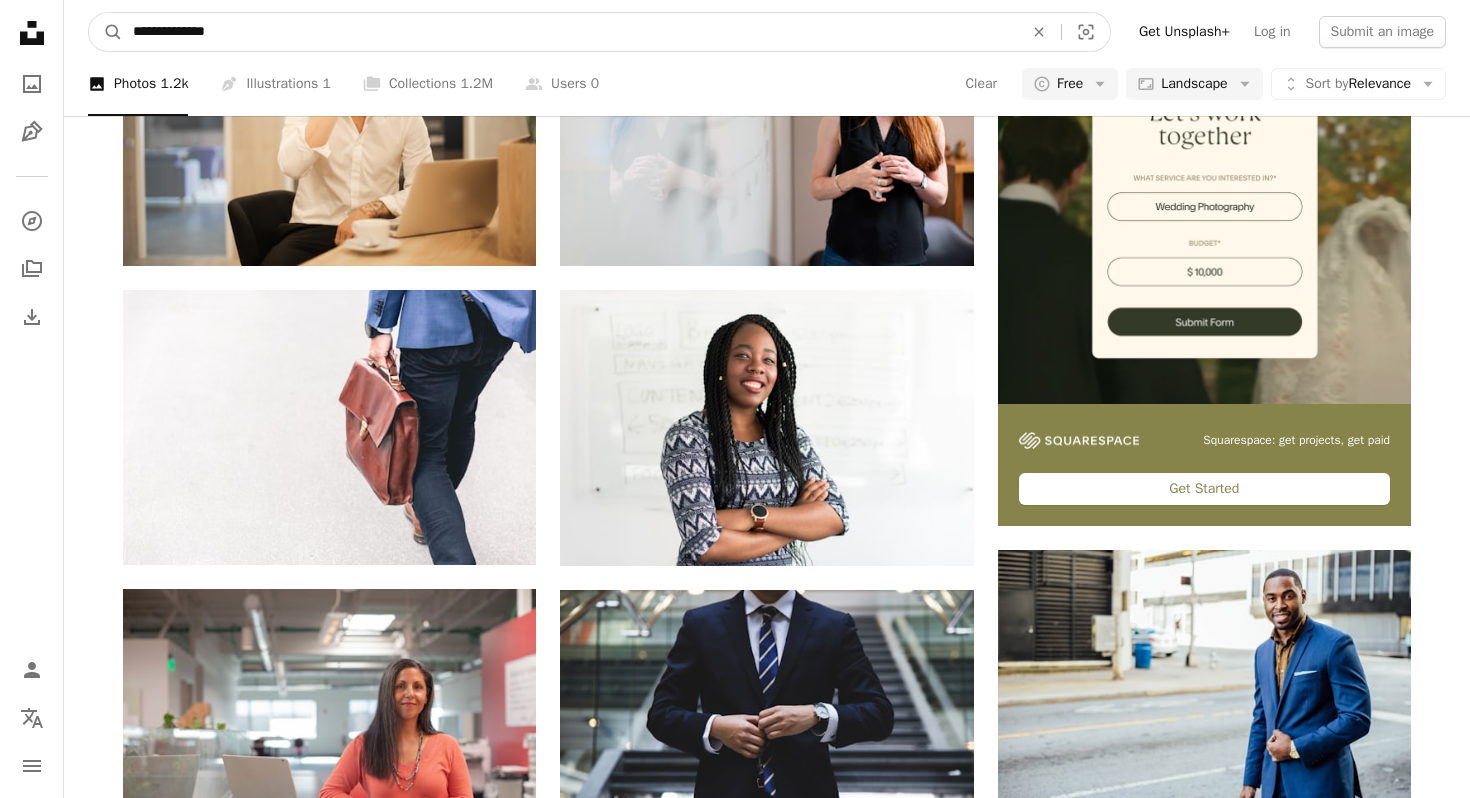 type on "**********" 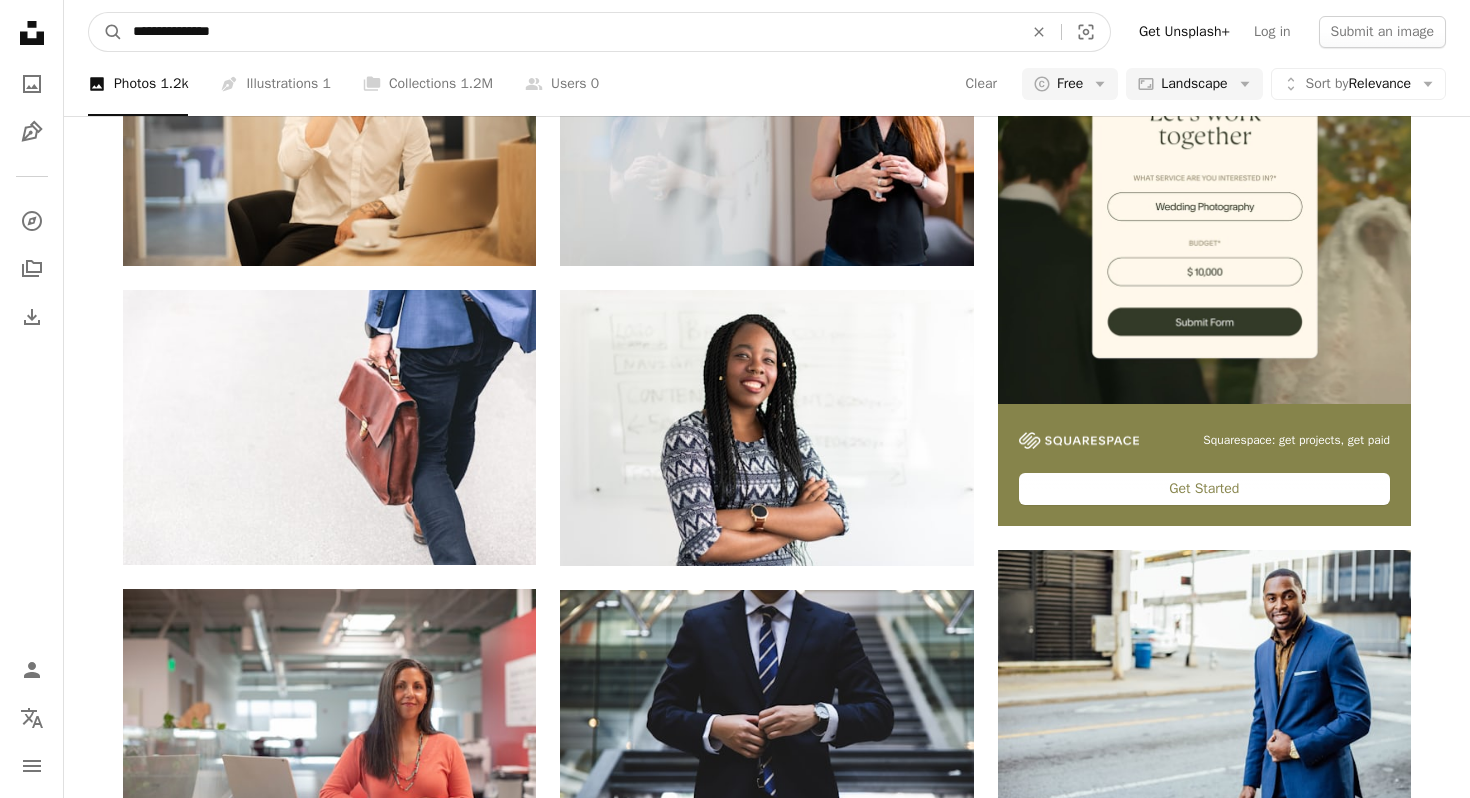 click on "A magnifying glass" at bounding box center (106, 32) 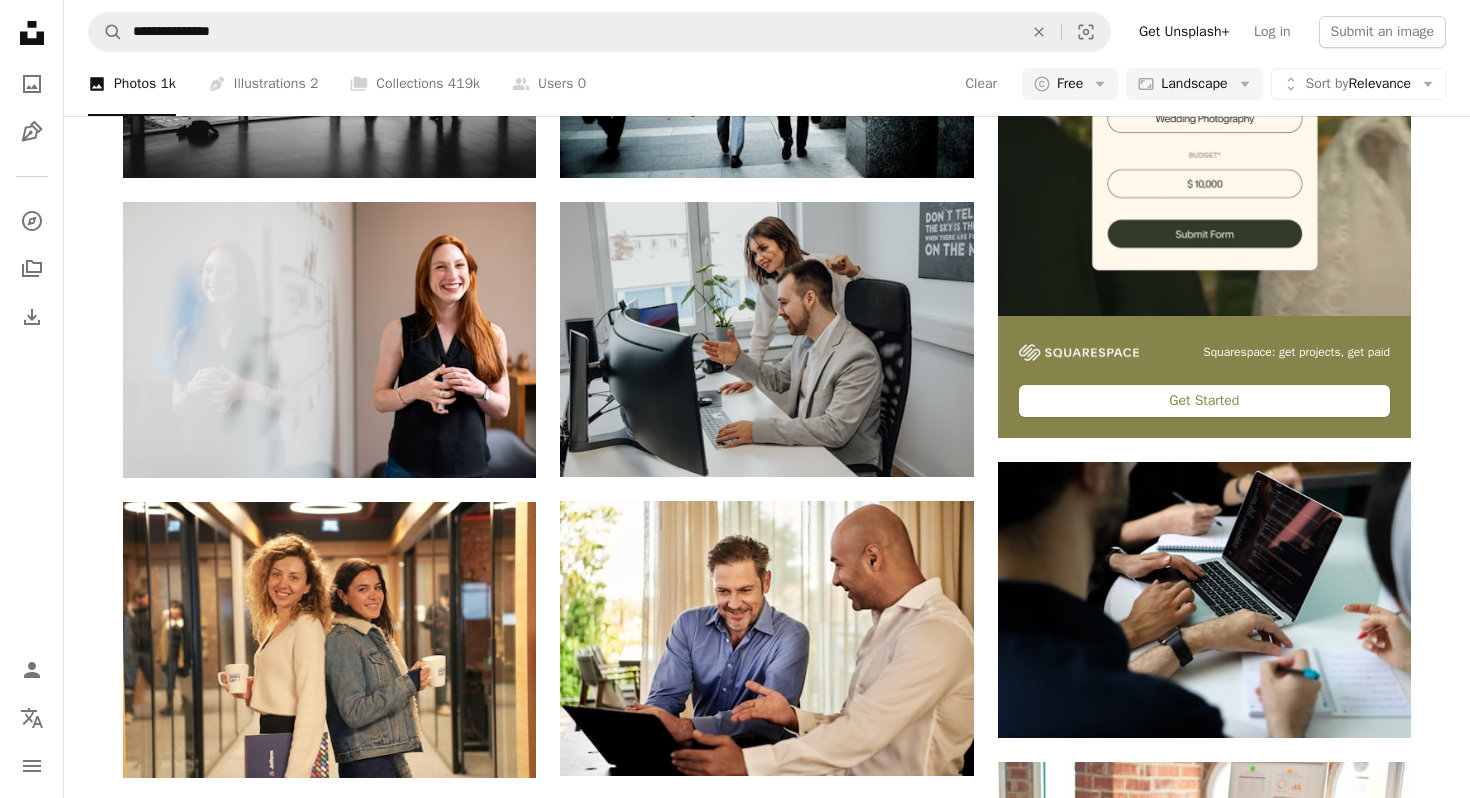 scroll, scrollTop: 803, scrollLeft: 0, axis: vertical 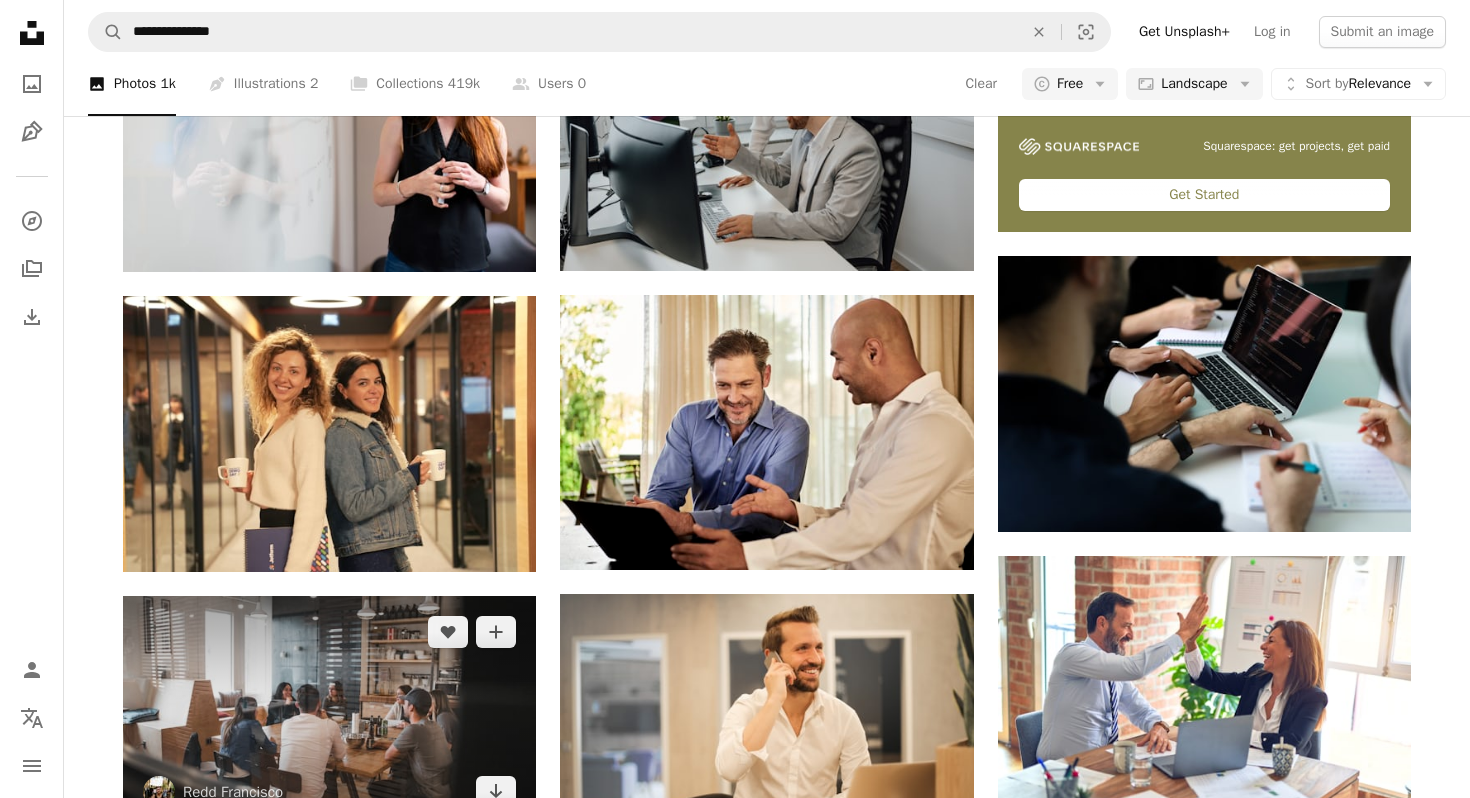 click at bounding box center (329, 712) 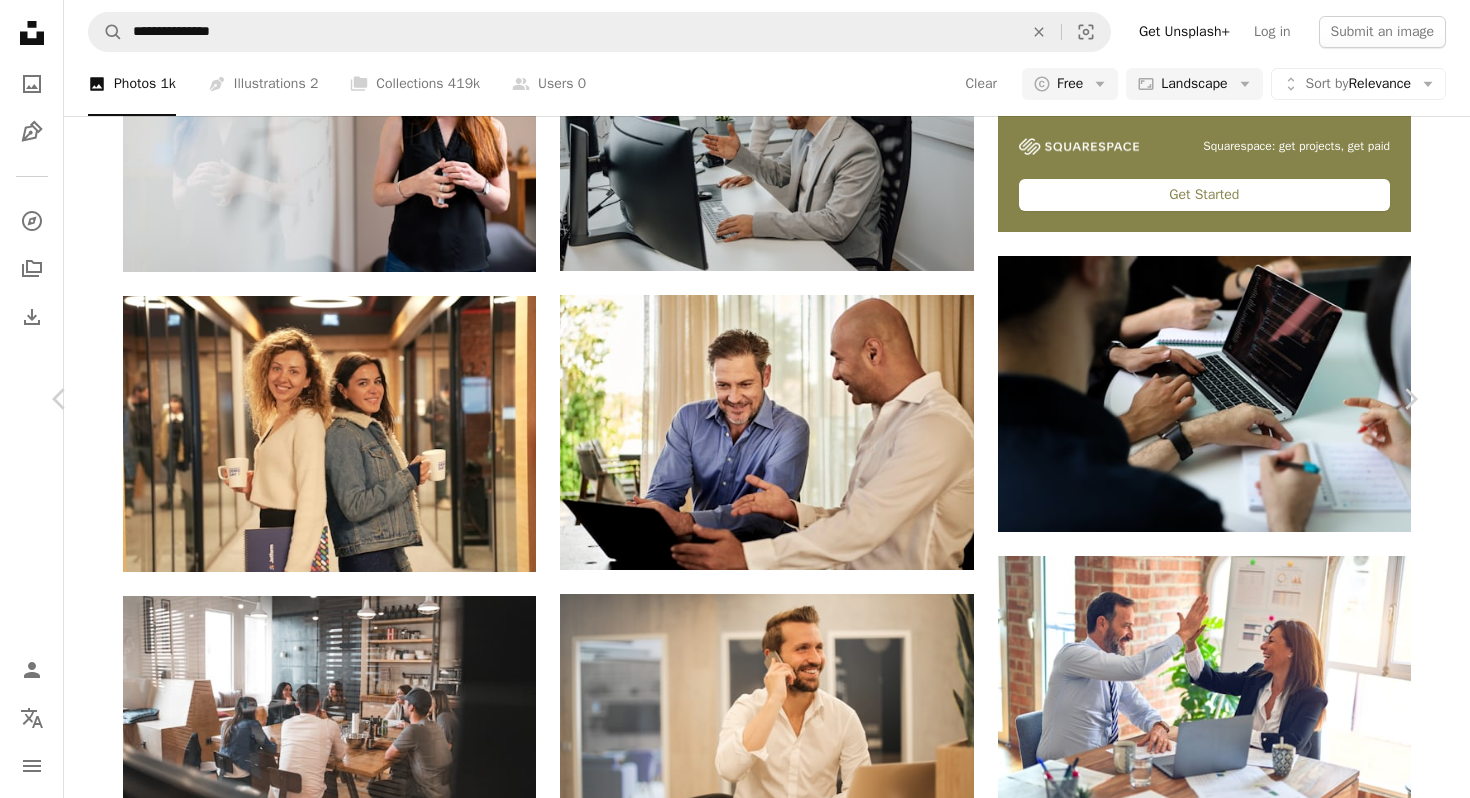 click on "An X shape Chevron left Chevron right [FIRST] [LAST] [FIRST] [LAST] A heart A plus sign Edit image   Plus sign for Unsplash+ Download free Chevron down Zoom in Views [NUMBER],[NUMBER] Downloads [NUMBER],[NUMBER] Featured in Photos ,  Business & Work A forward-right arrow Share Info icon Info More Actions Collaborative Meeting Calendar outlined Published on  September 20, 2019 Camera Canon, EOS 6D Safety Free to use under the  Unsplash License office business people meeting [CITY] studio workspace workplace things [CITY] places [CITY] work place homestead meet up lunch meeting collaborative workspace human work team Creative Commons images Browse premium related images on iStock  |  Save 20% with code UNSPLASH20 View more on iStock  ↗ Related images A heart A plus sign [FIRST] [LAST] Arrow pointing down A heart A plus sign [FIRST] [LAST] Available for hire A checkmark inside of a circle Arrow pointing down Plus sign for Unsplash+ A heart A plus sign [FIRST] [LAST] For  Unsplash+ A lock   Download A heart A plus sign [FIRST] [LAST] Arrow pointing down A heart A plus sign [FIRST] [LAST] For" at bounding box center (735, 3345) 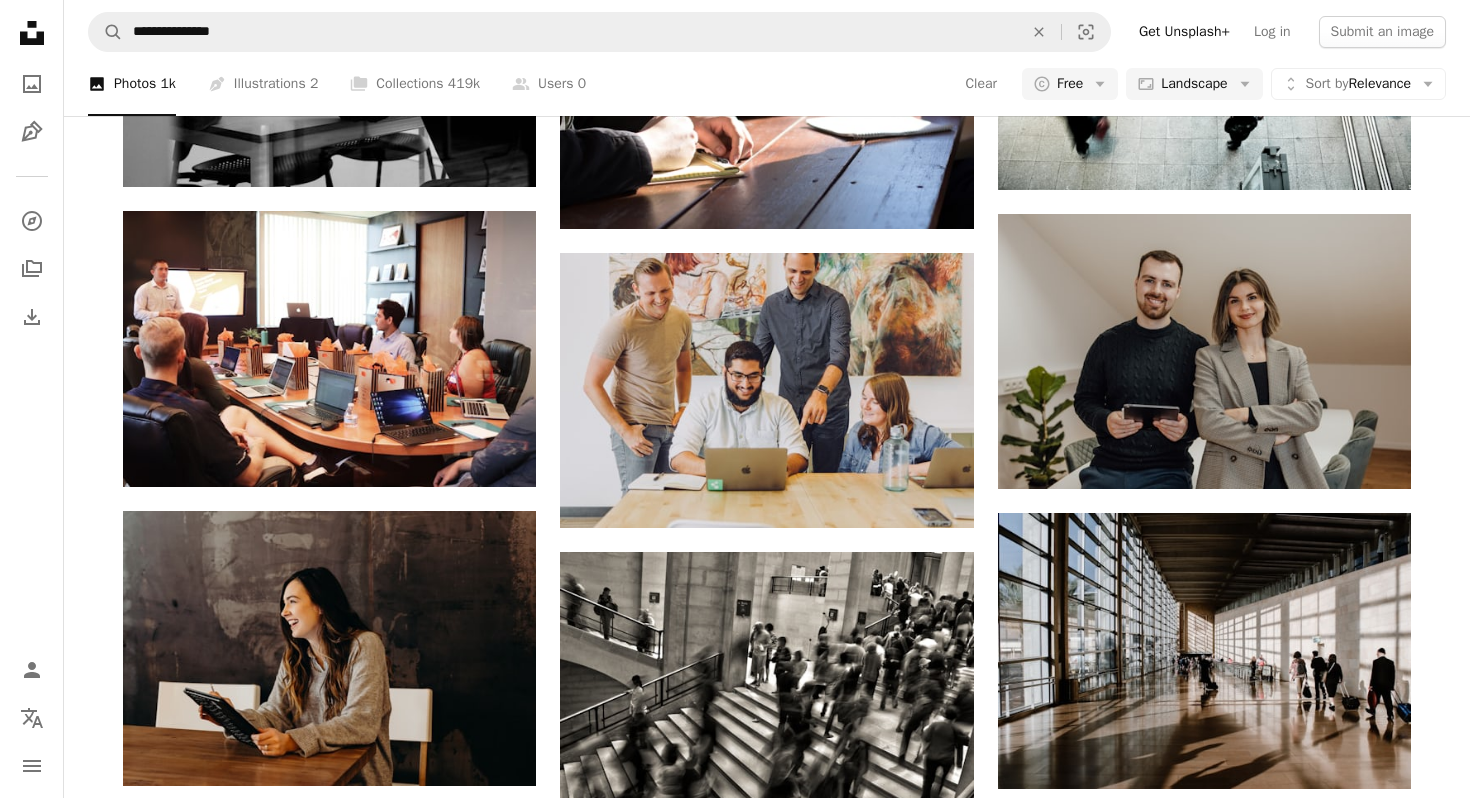 scroll, scrollTop: 1746, scrollLeft: 0, axis: vertical 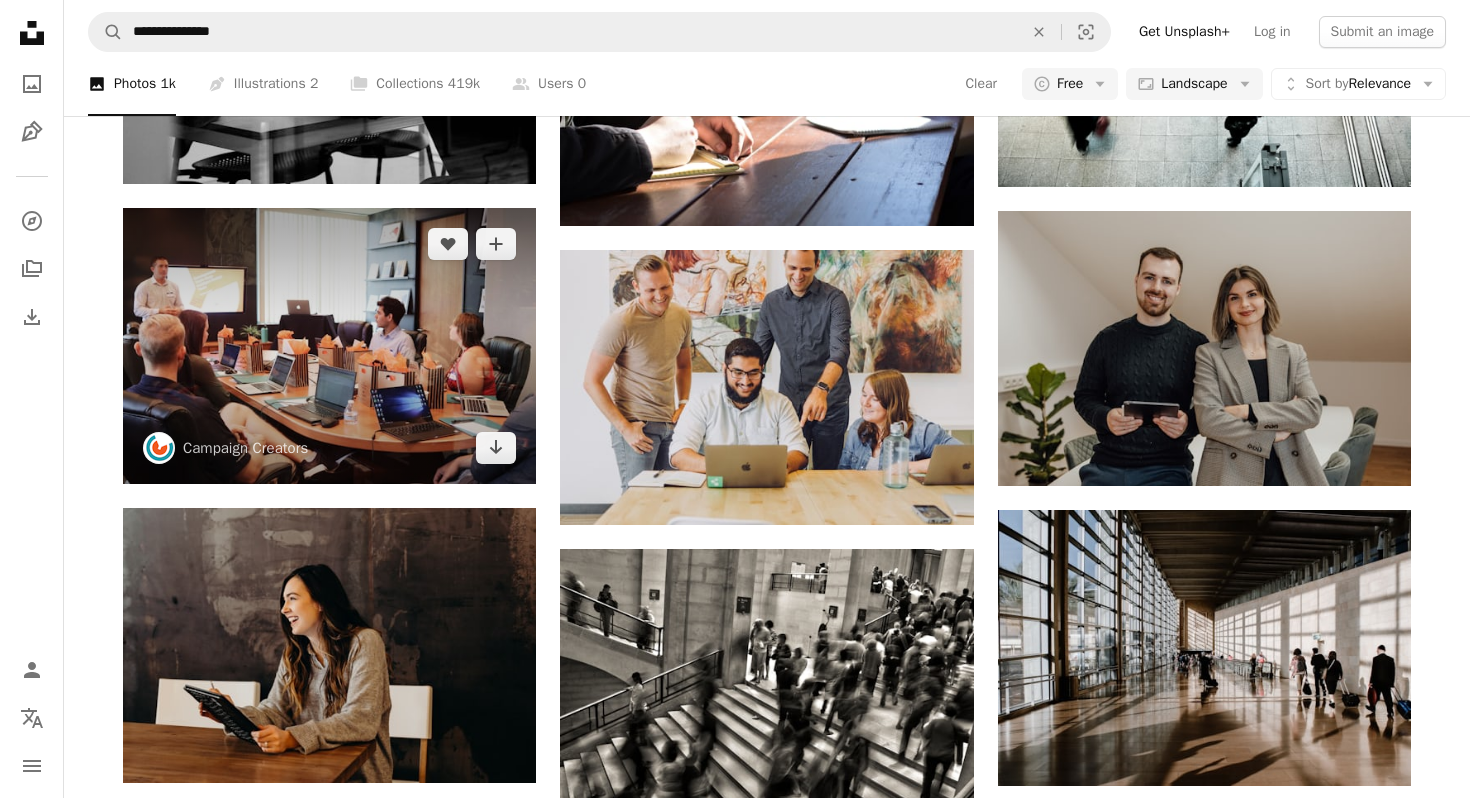 click at bounding box center [329, 345] 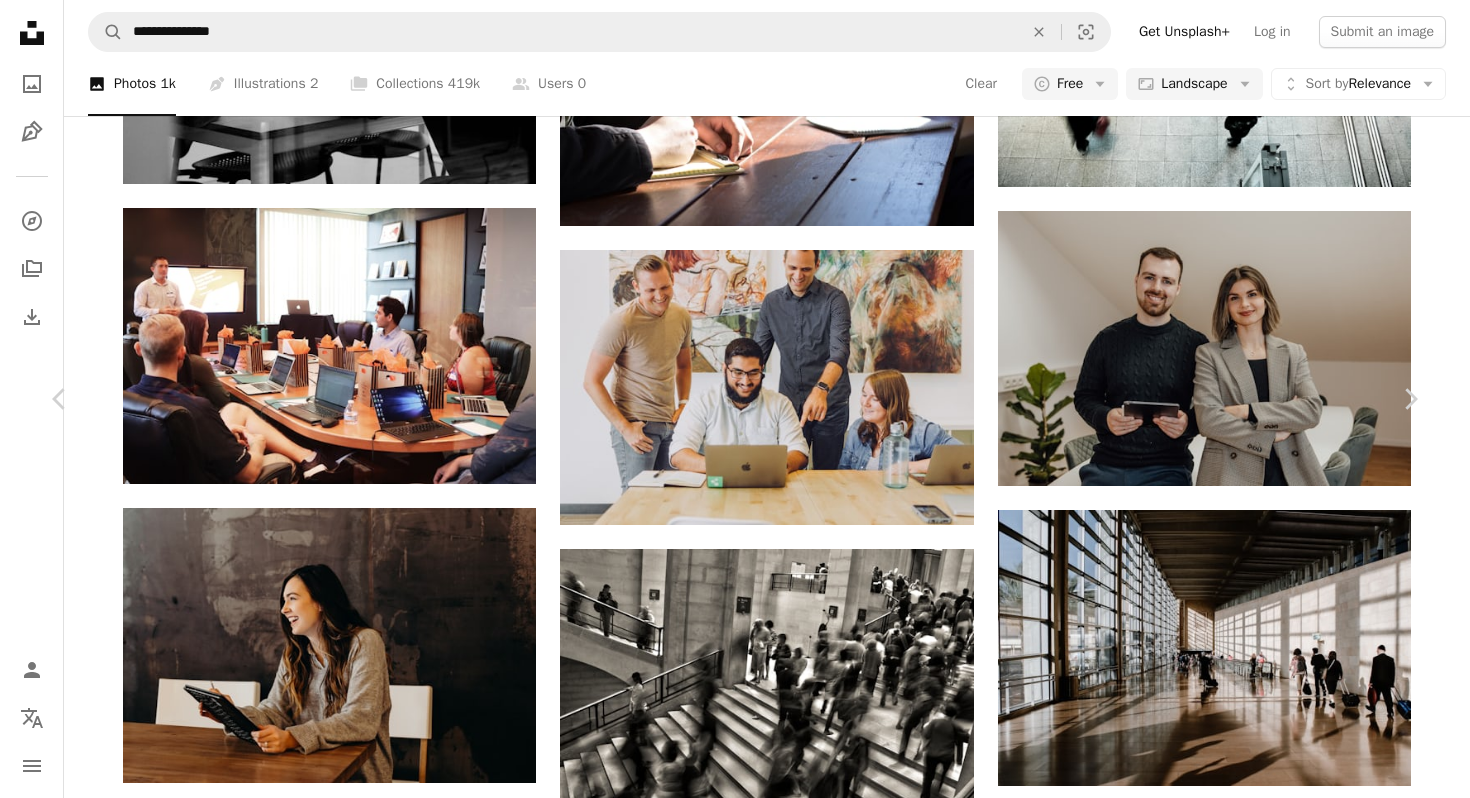 click at bounding box center (727, 4755) 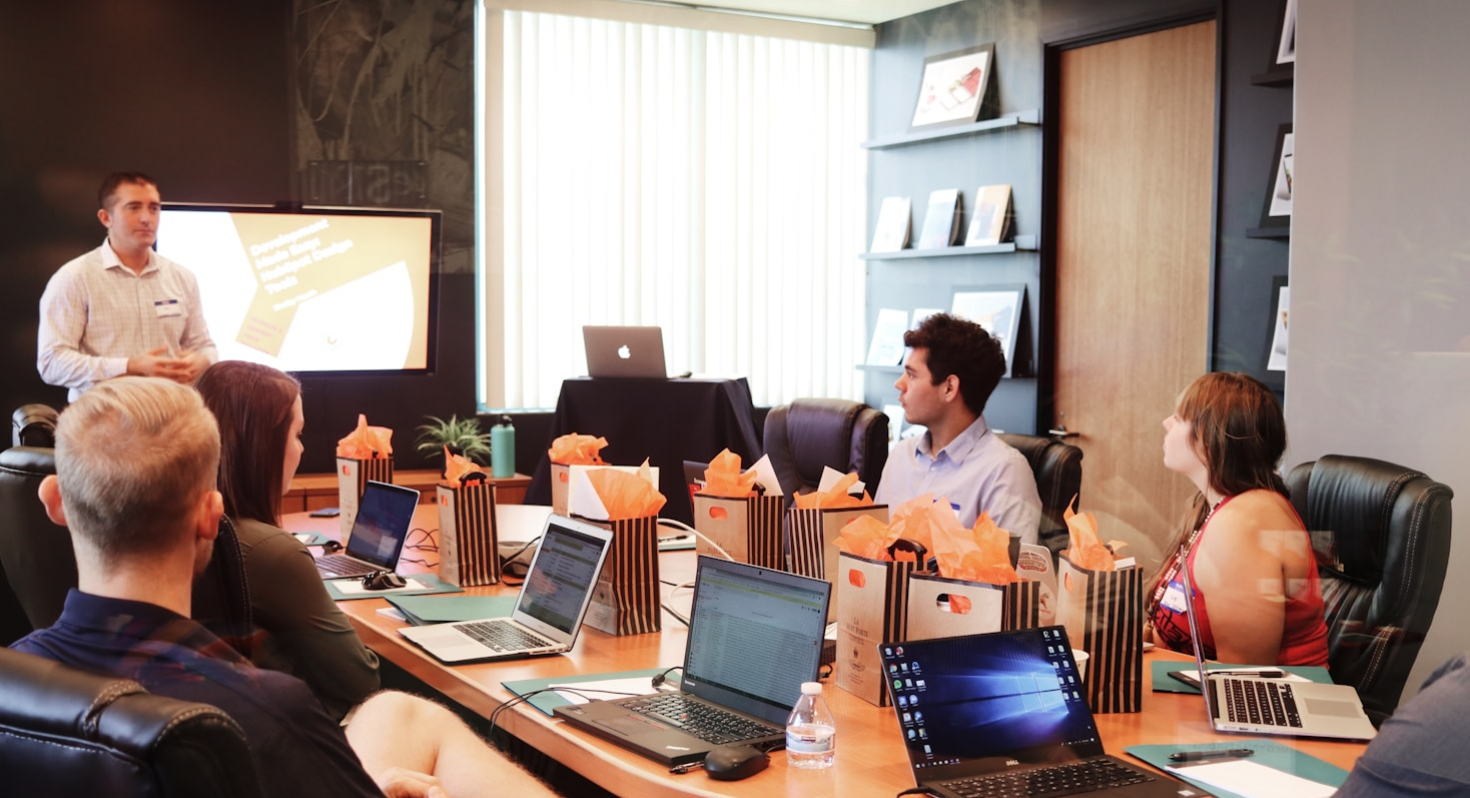scroll, scrollTop: 91, scrollLeft: 0, axis: vertical 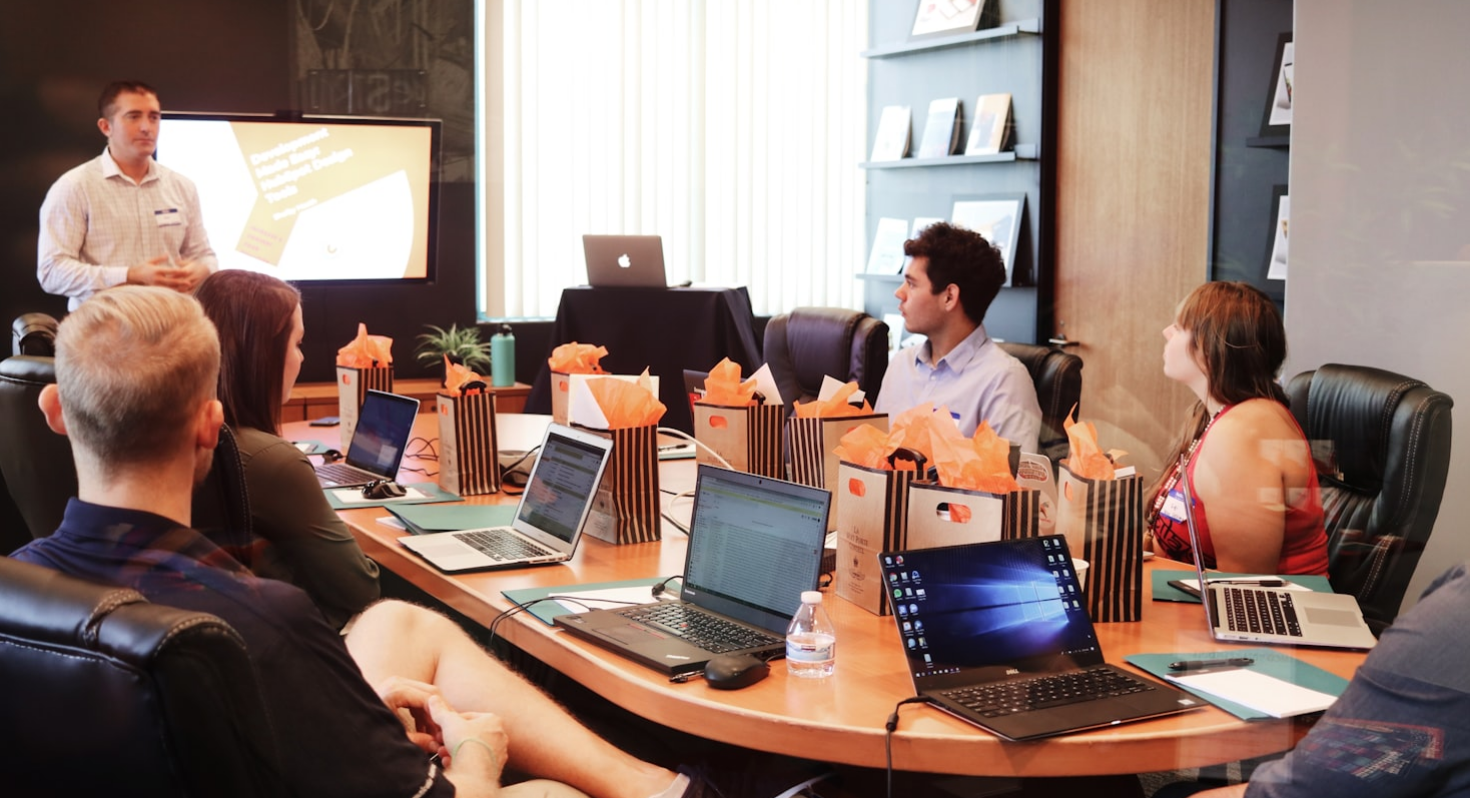 click at bounding box center [735, 398] 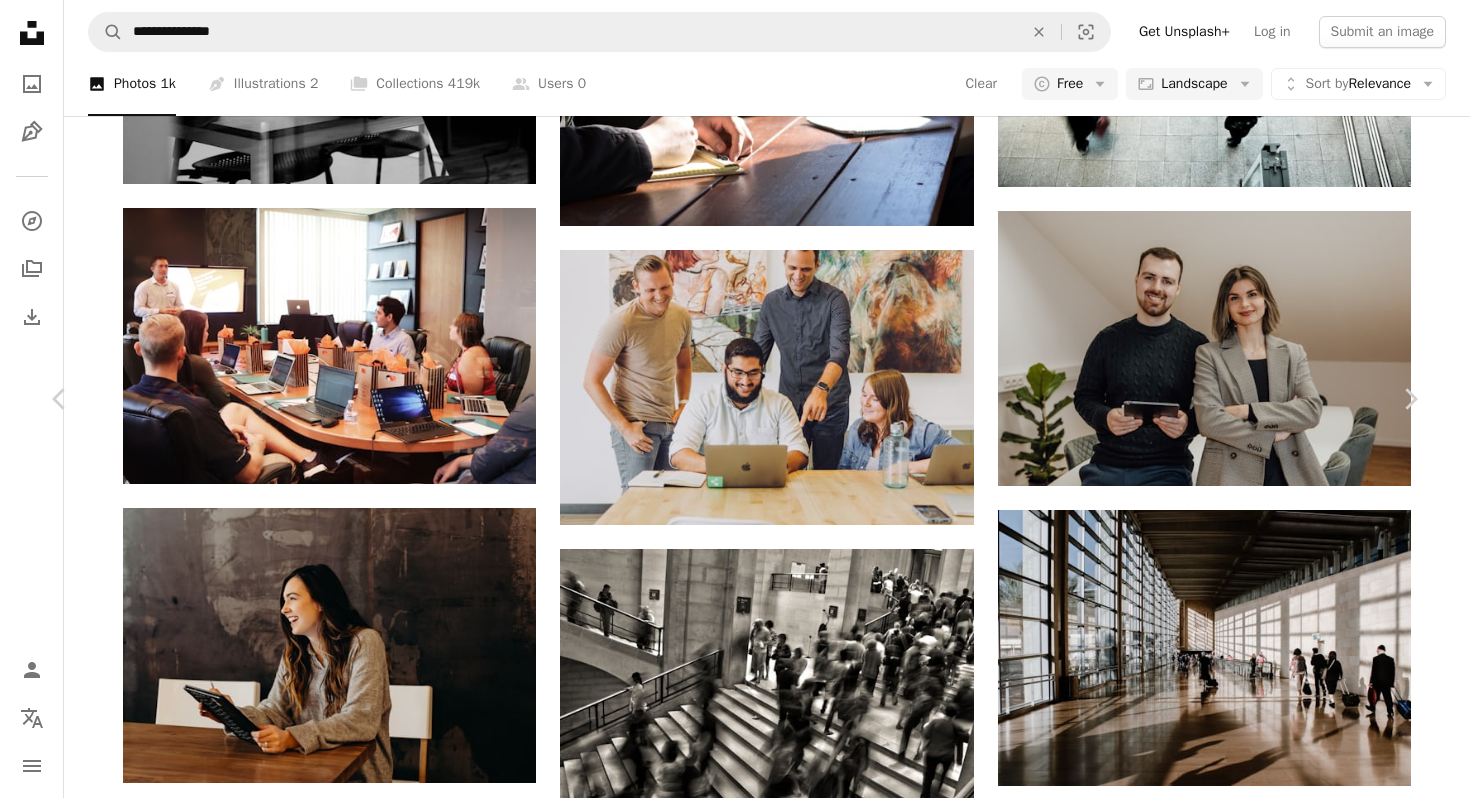 click on "An X shape Chevron left Chevron right [FIRST] [LAST] [FIRST] [LAST] A heart A plus sign Edit image   Plus sign for Unsplash+ Download free Chevron down Zoom in Views [NUMBER],[NUMBER] Downloads [NUMBER],[NUMBER] Featured in Business & Work A forward-right arrow Share Info icon Info More Actions Calendar outlined Published on  November 20, 2018 Camera Canon, EOS 80D Safety Free to use under the  Unsplash License office work team meeting marketing presentation digital marketing table conference Creative Images team work worker recruitment job interview course conference room academic learning and development how to business Public domain images Browse premium related images on iStock  |  Save 20% with code UNSPLASH20 View more on iStock  ↗ Related images A heart A plus sign [FIRST] [LAST] Arrow pointing down Plus sign for Unsplash+ A heart A plus sign [FIRST] [LAST] For  Unsplash+ A lock   Download A heart A plus sign [FIRST] [LAST] Arrow pointing down A heart A plus sign [FIRST] [LAST] For" at bounding box center [735, 4755] 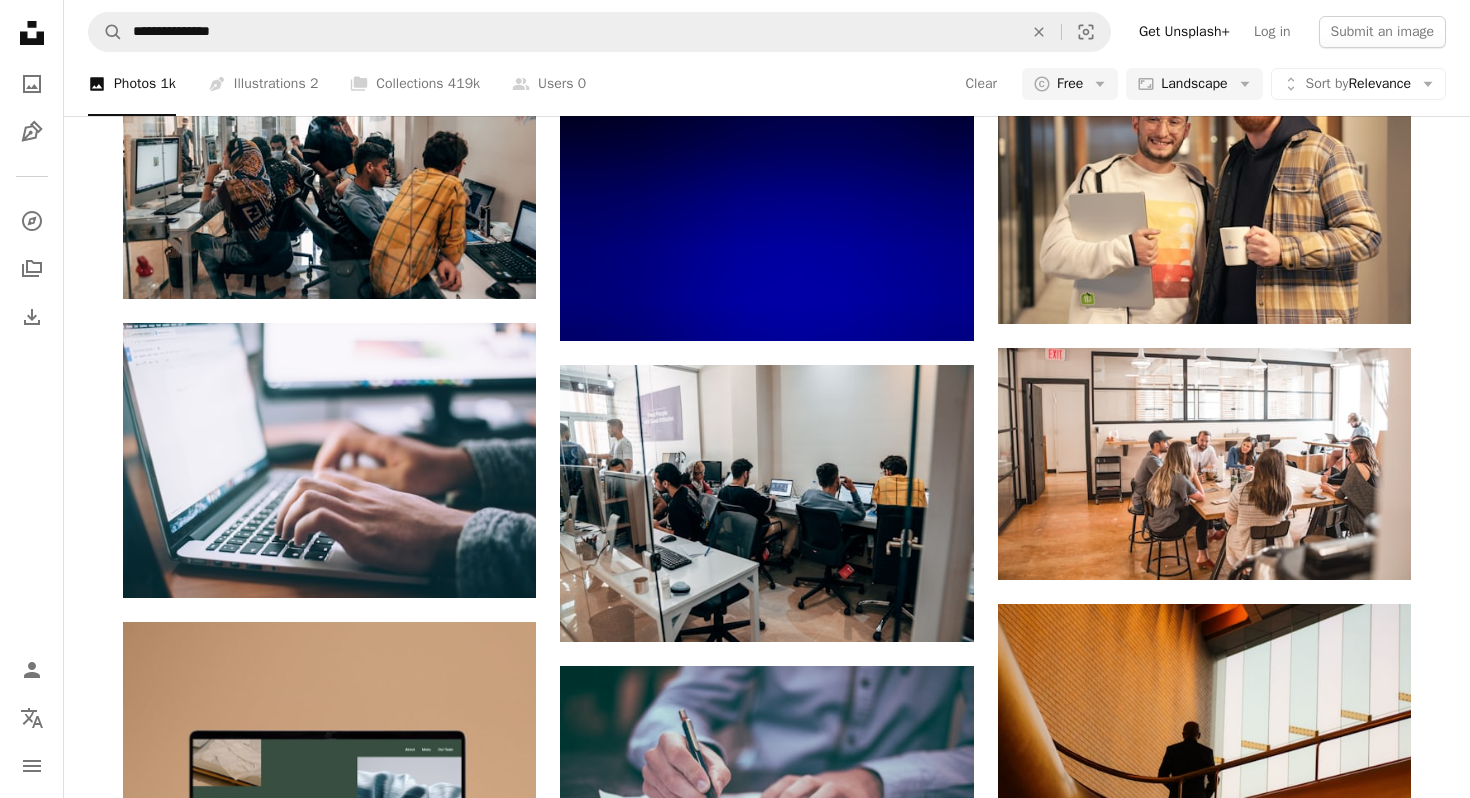 scroll, scrollTop: 2826, scrollLeft: 0, axis: vertical 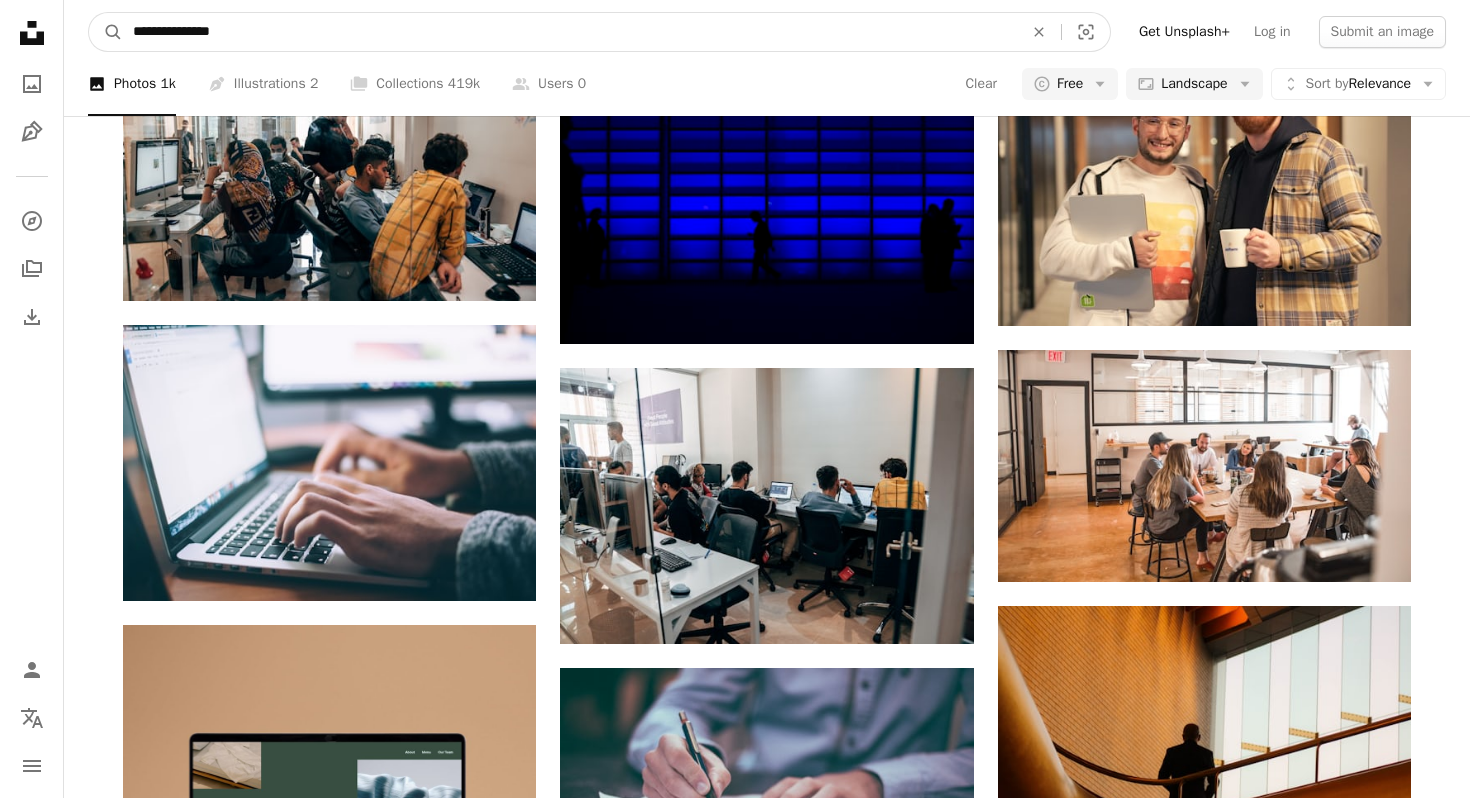 click on "**********" at bounding box center (570, 32) 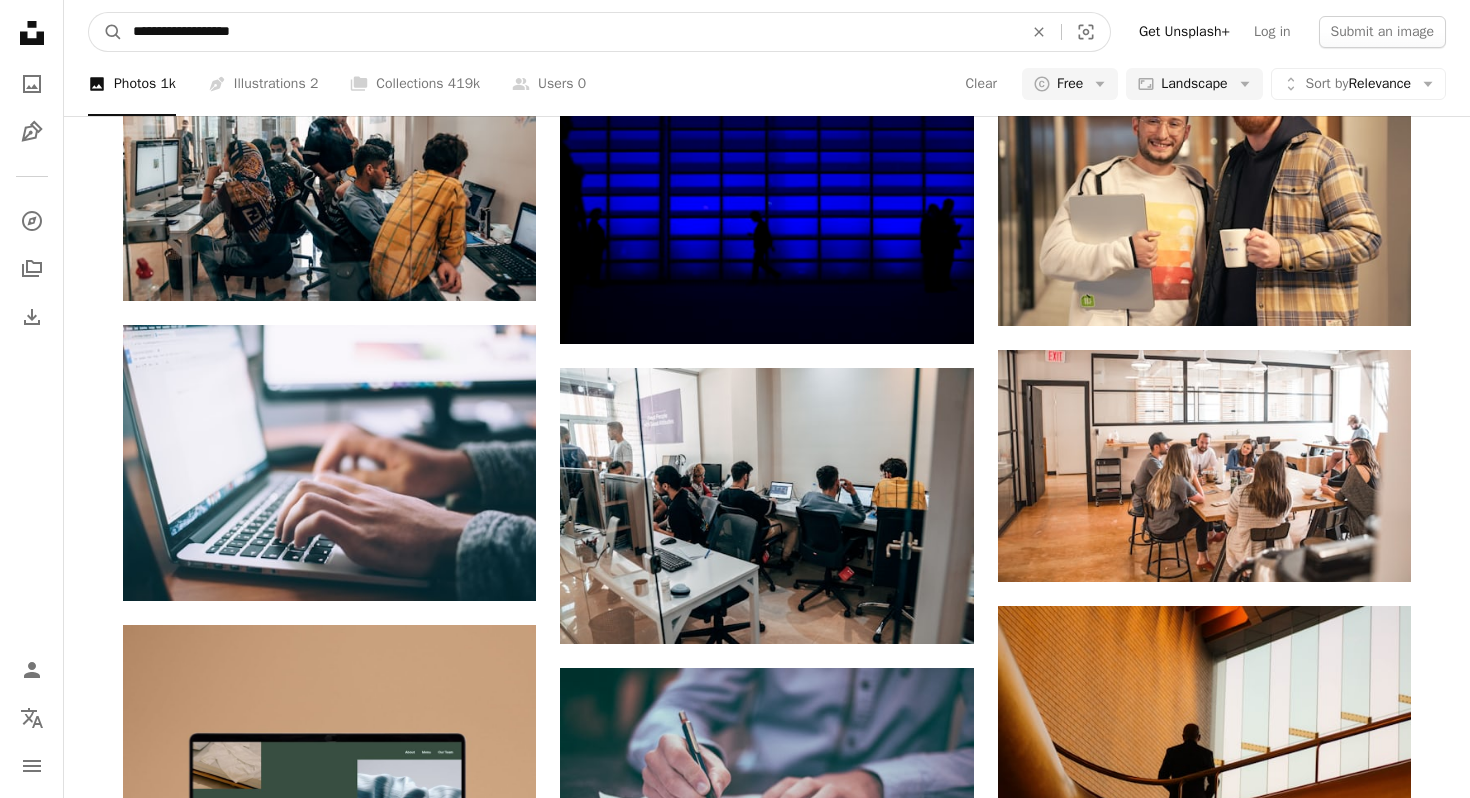 type on "**********" 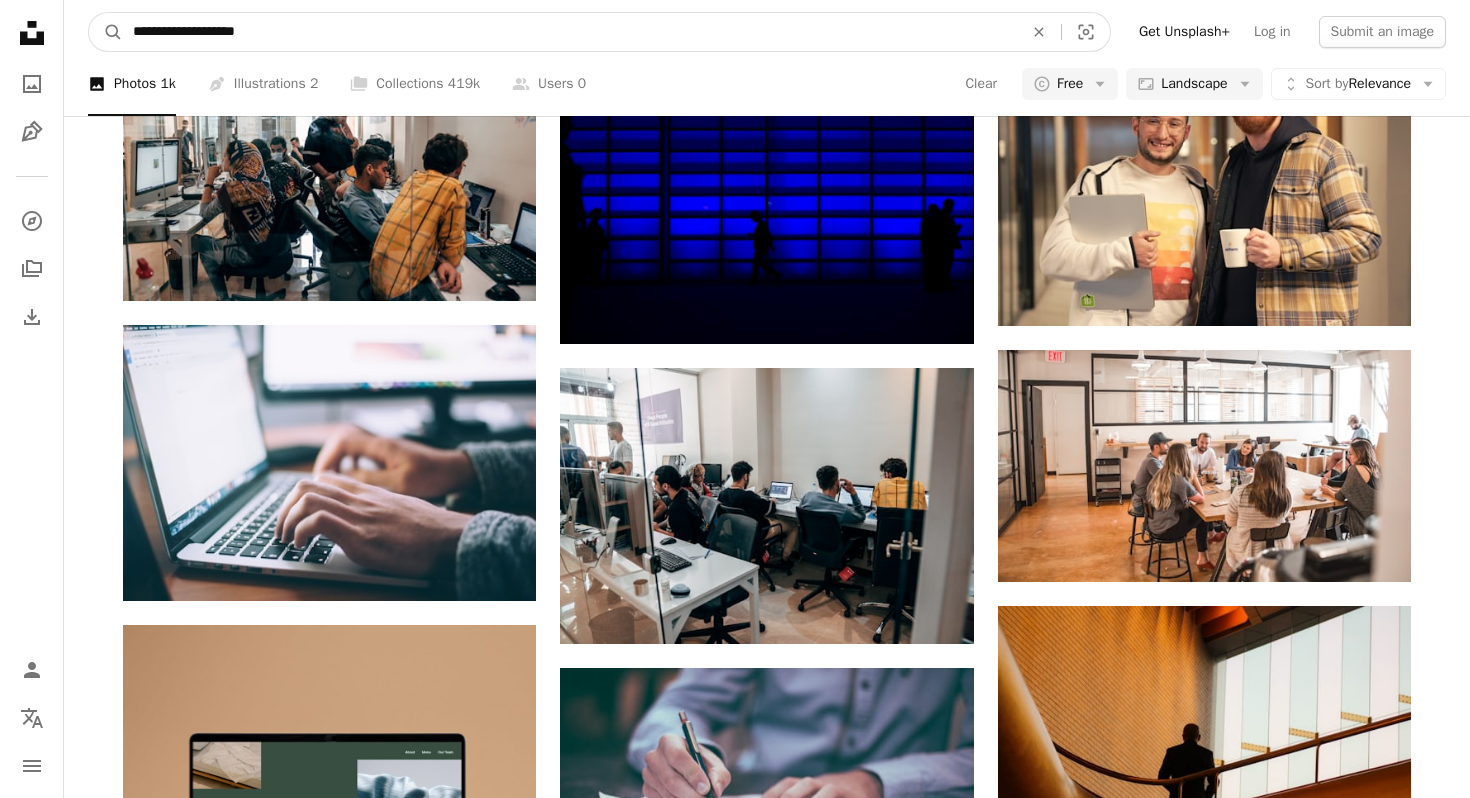 click on "A magnifying glass" at bounding box center [106, 32] 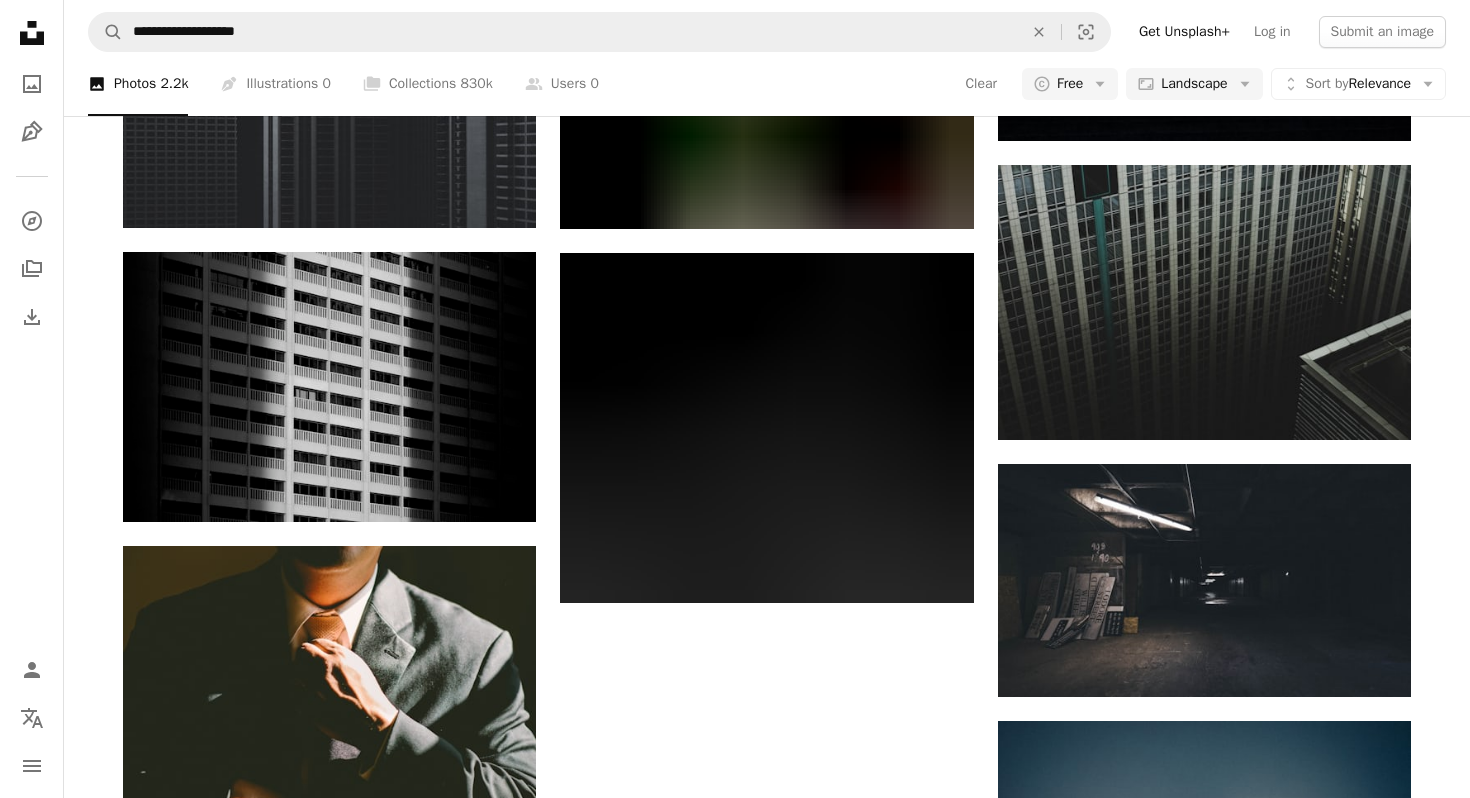 scroll, scrollTop: 2003, scrollLeft: 0, axis: vertical 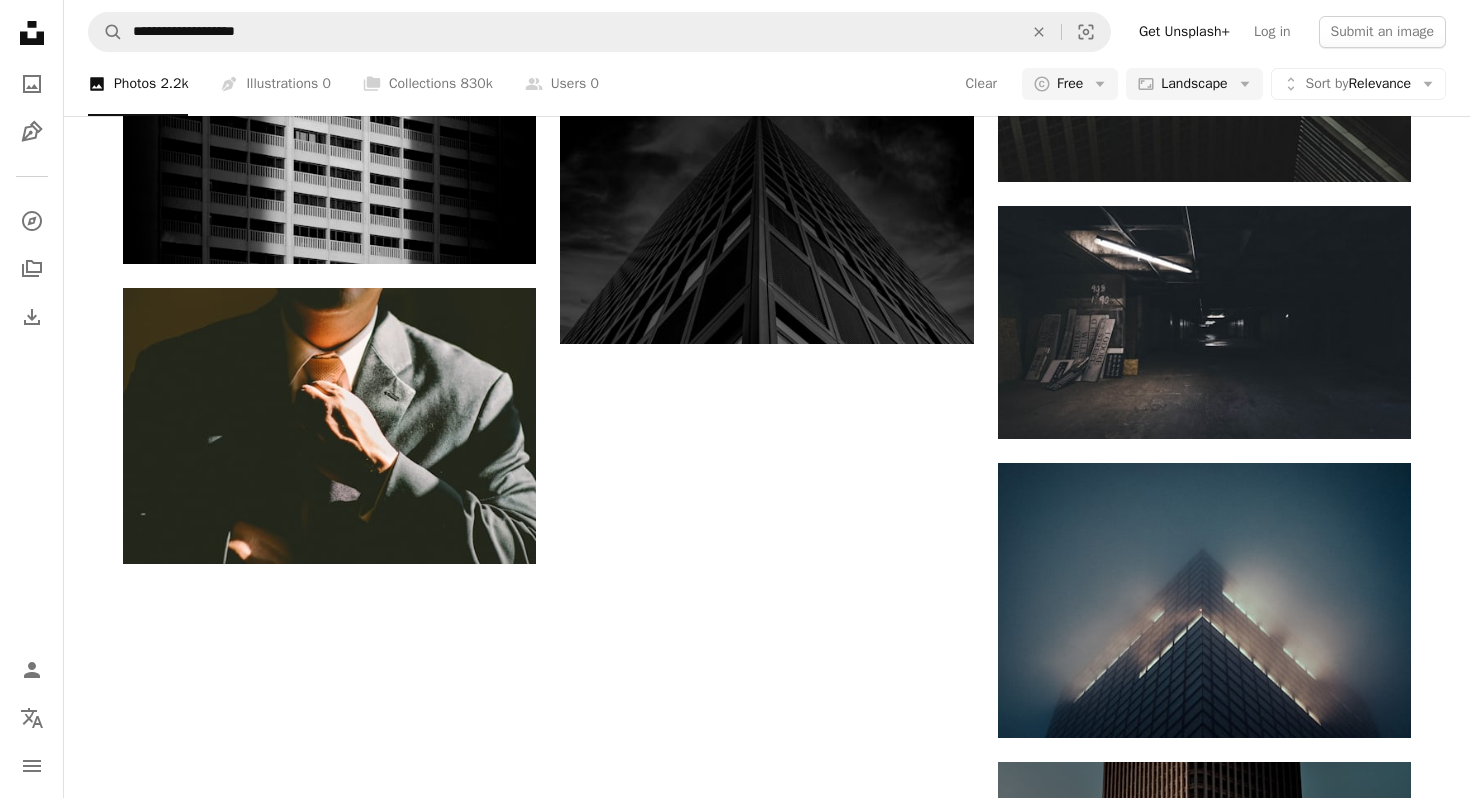 click on "Load more" at bounding box center [767, 1092] 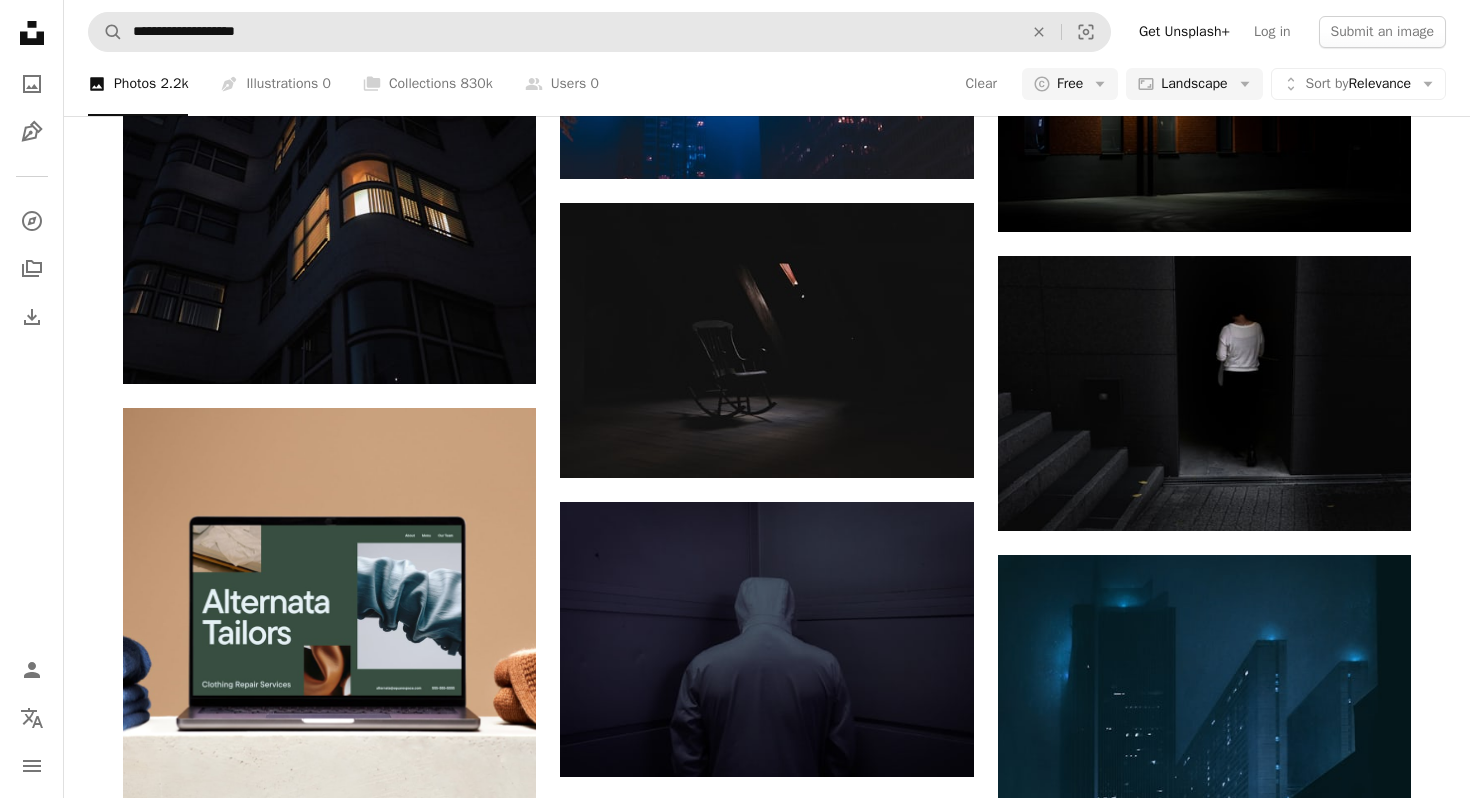 scroll, scrollTop: 3779, scrollLeft: 0, axis: vertical 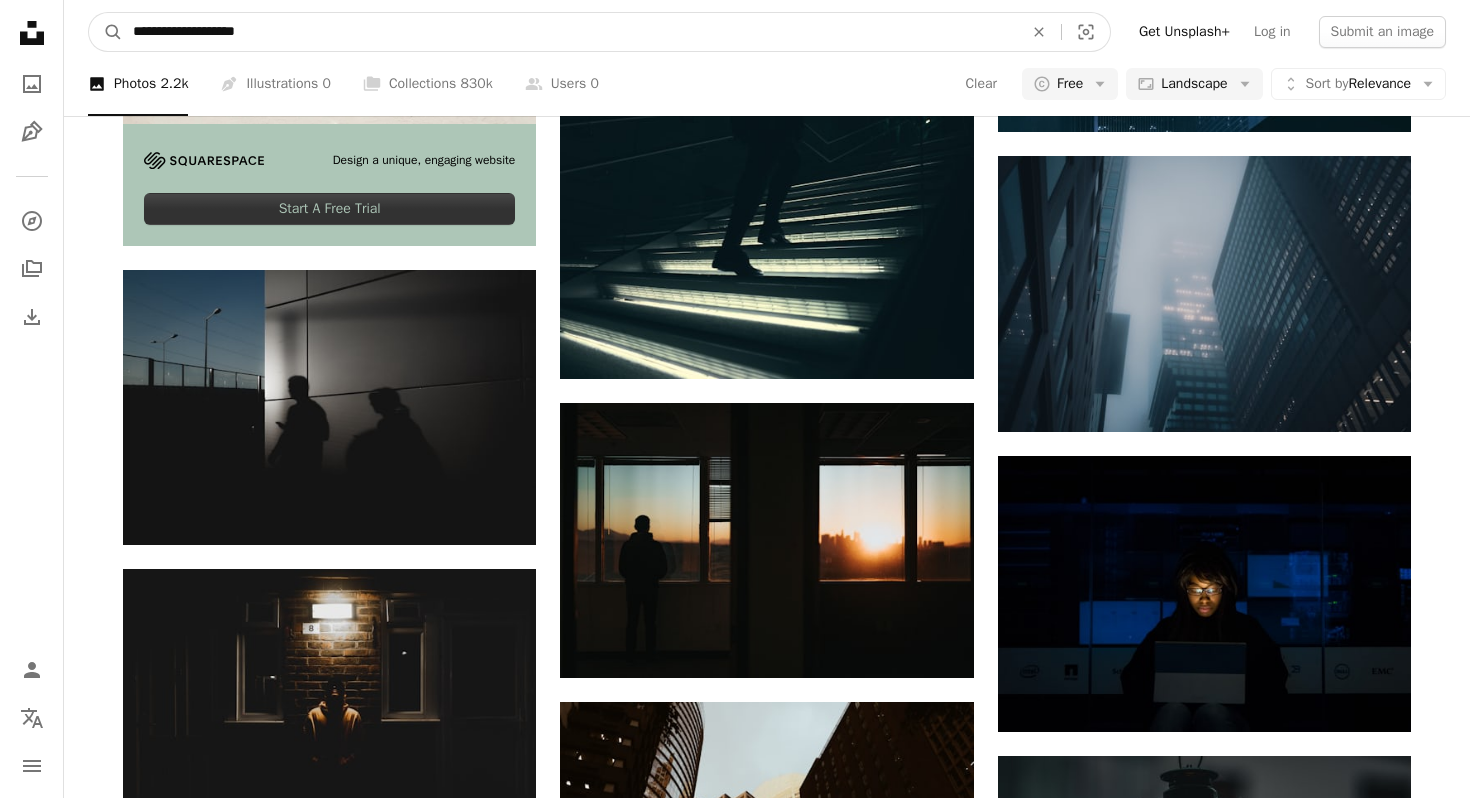 click on "**********" at bounding box center (570, 32) 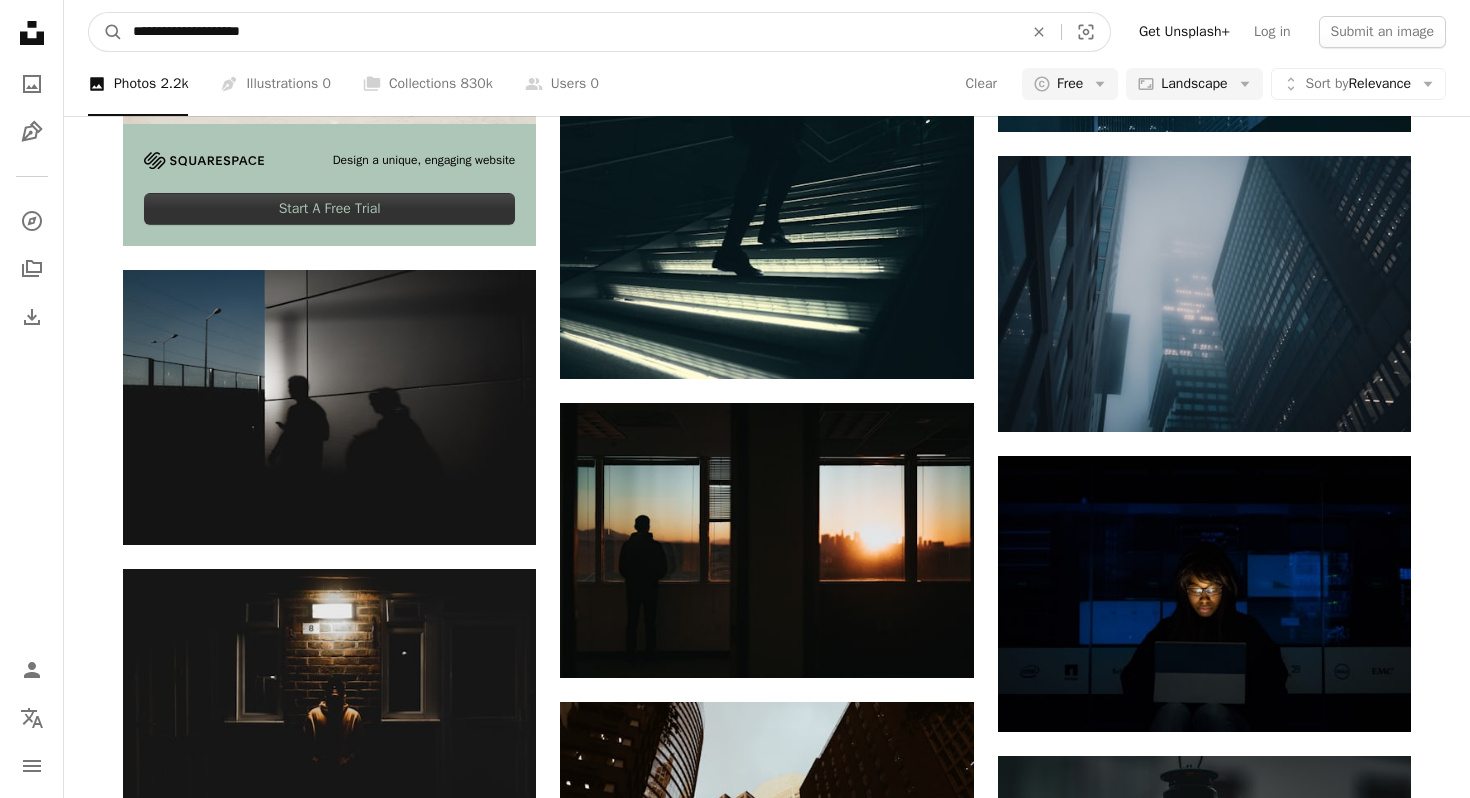 type on "**********" 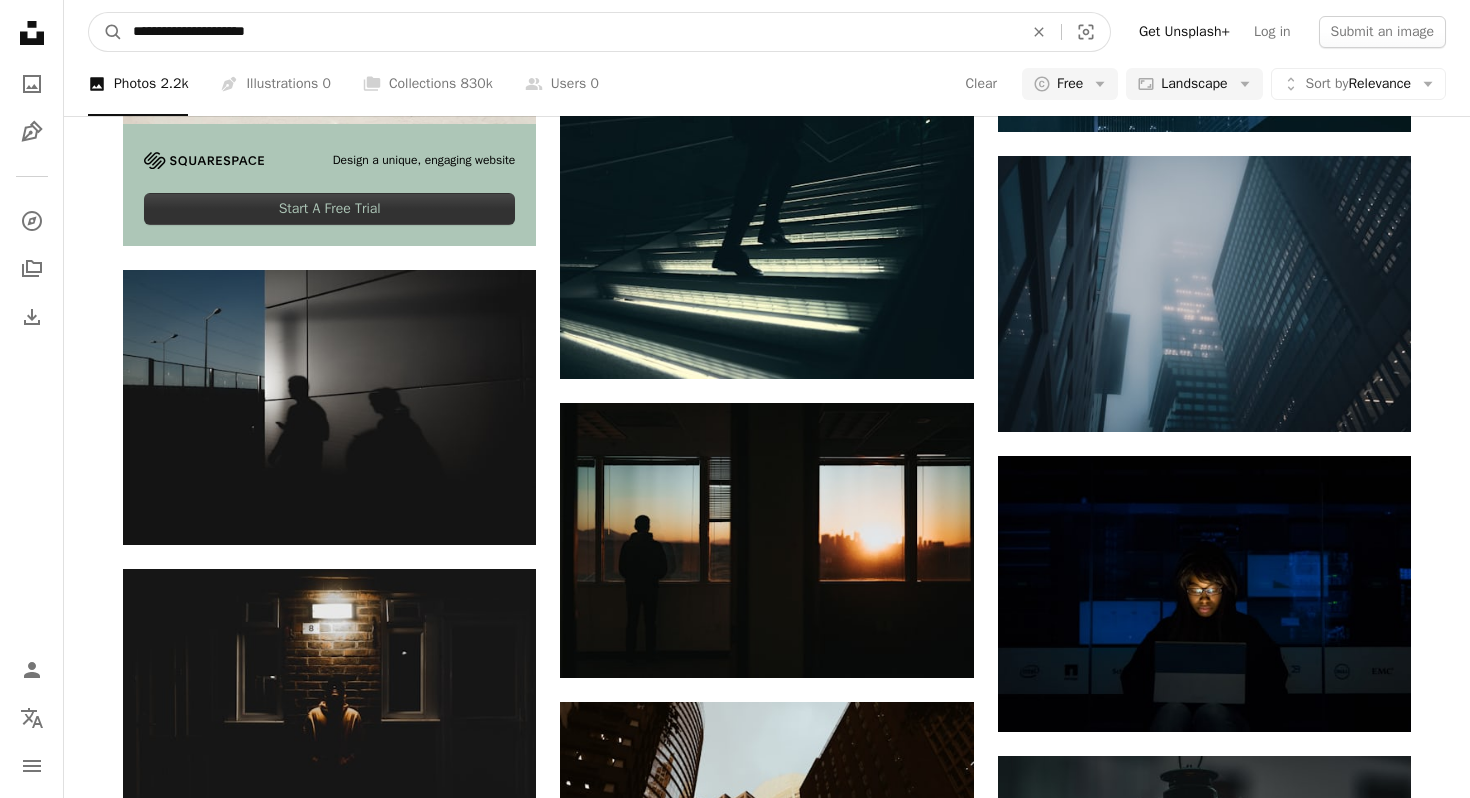 click on "A magnifying glass" at bounding box center [106, 32] 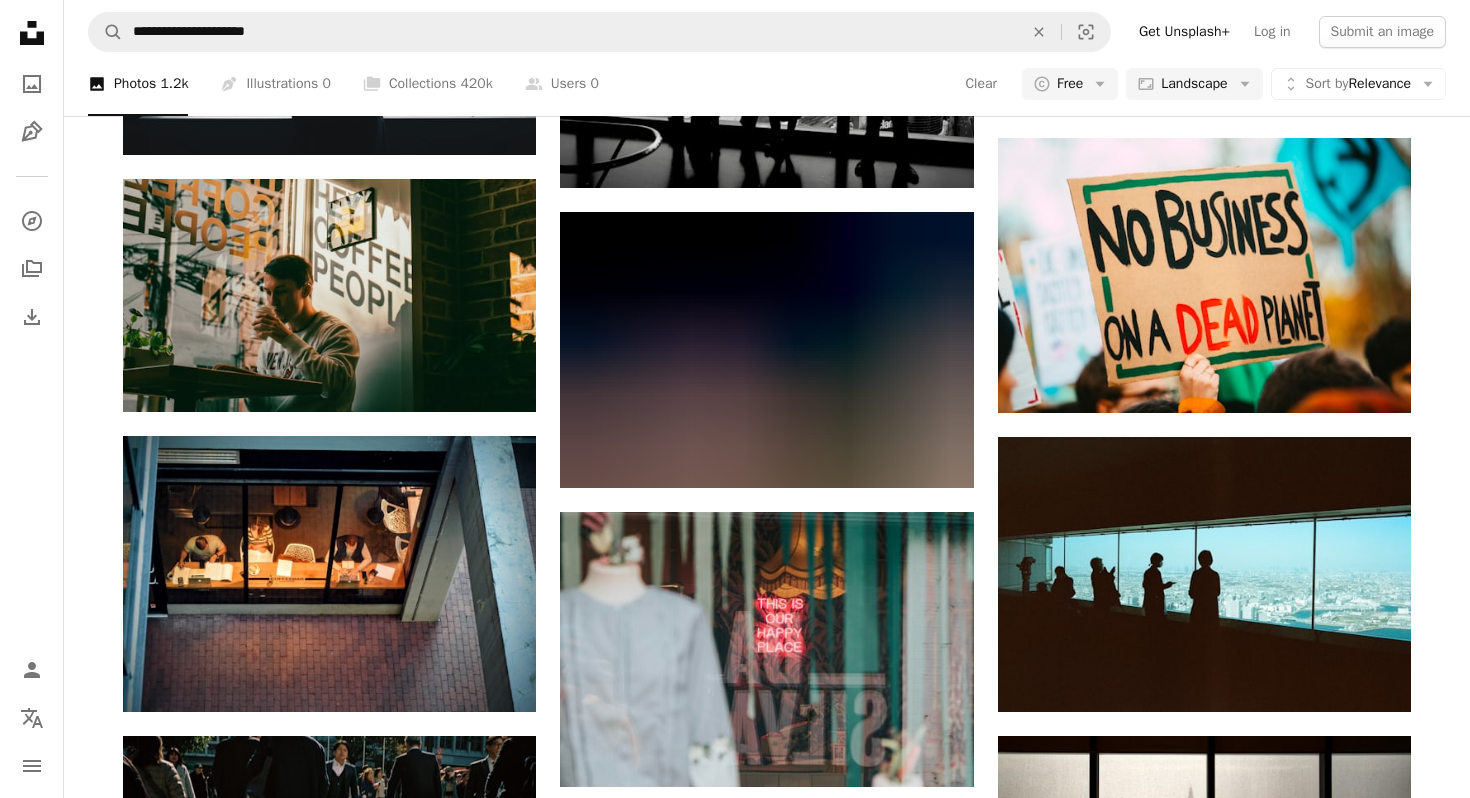 scroll, scrollTop: 1706, scrollLeft: 0, axis: vertical 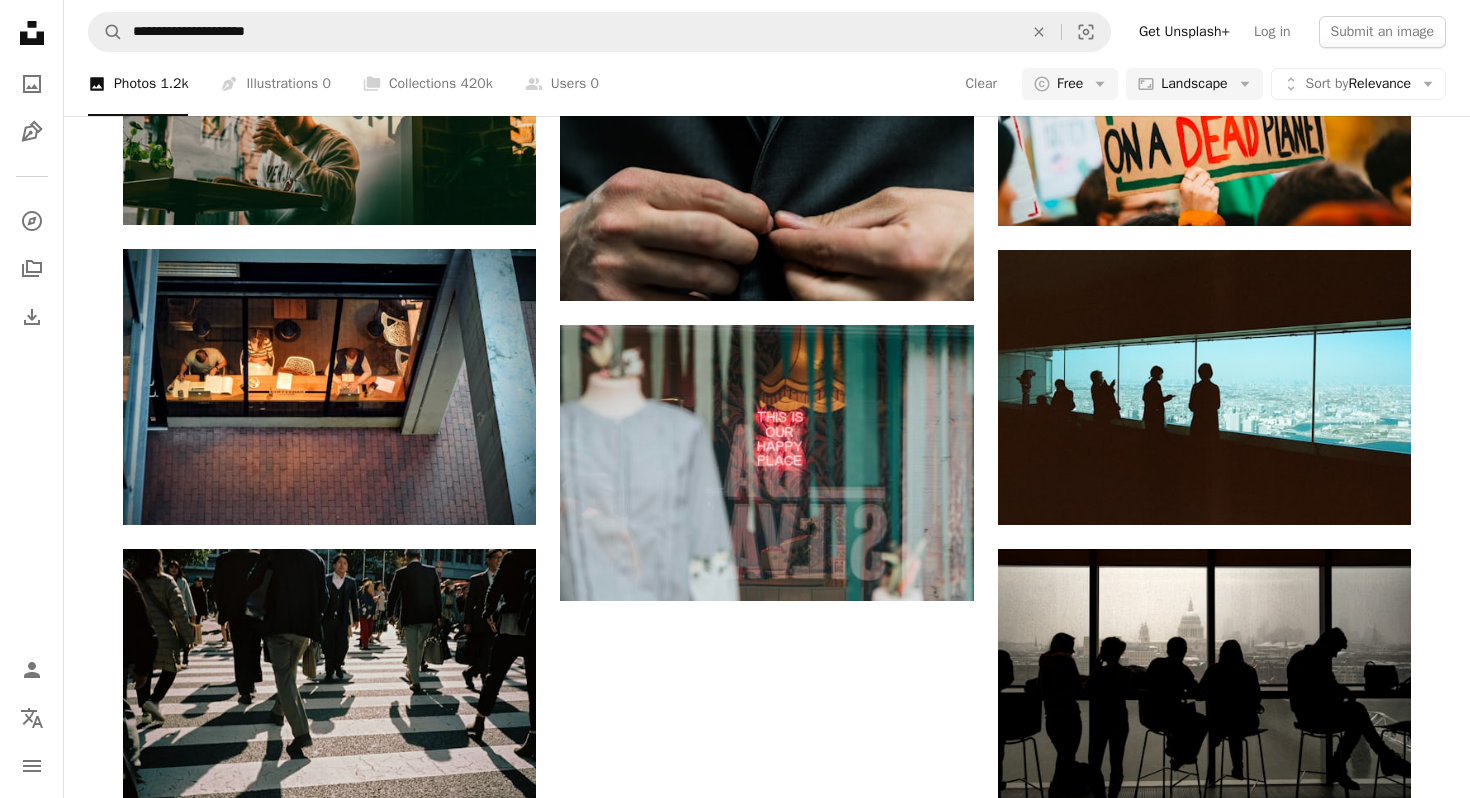 click on "Load more" at bounding box center [767, 1502] 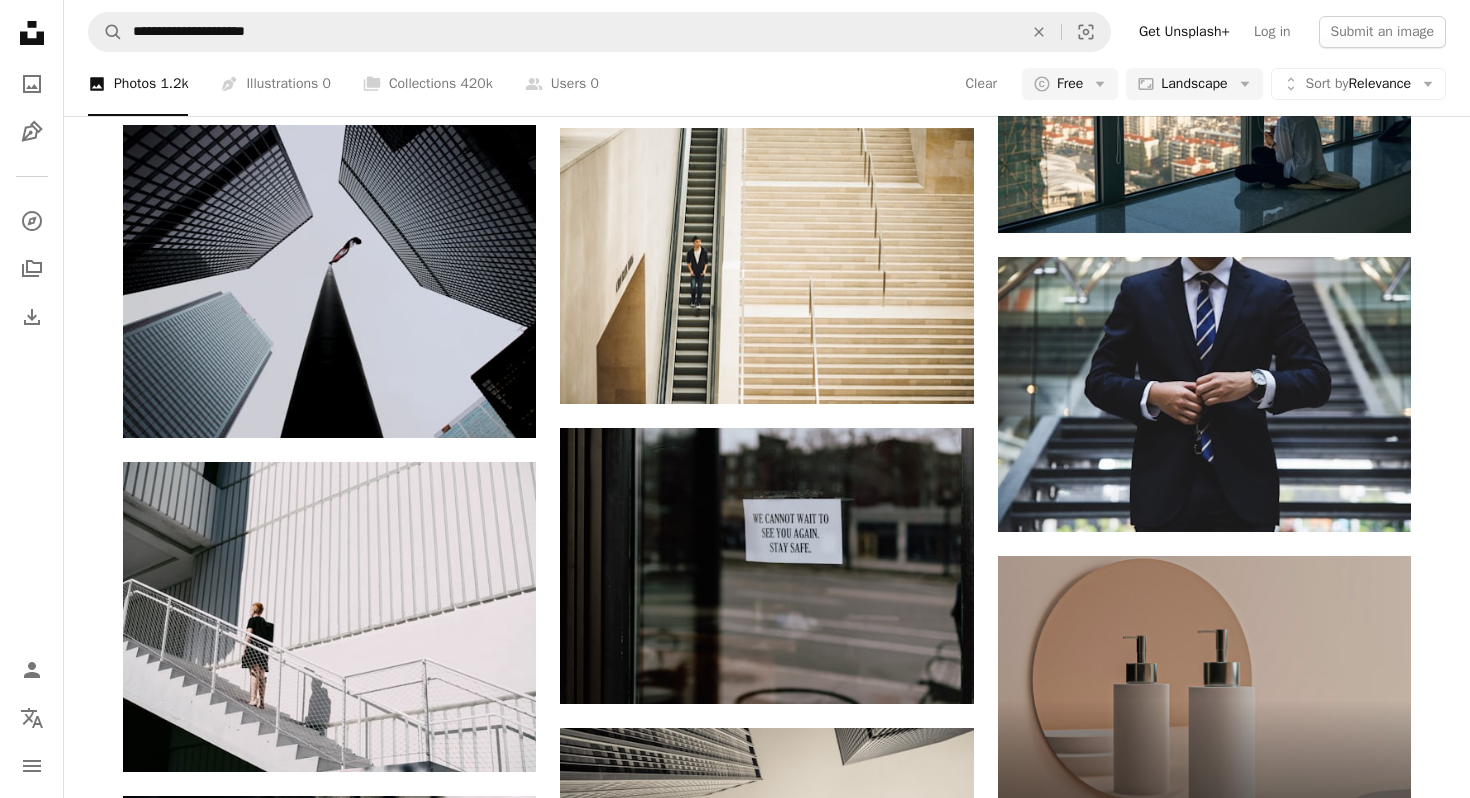 scroll, scrollTop: 6262, scrollLeft: 0, axis: vertical 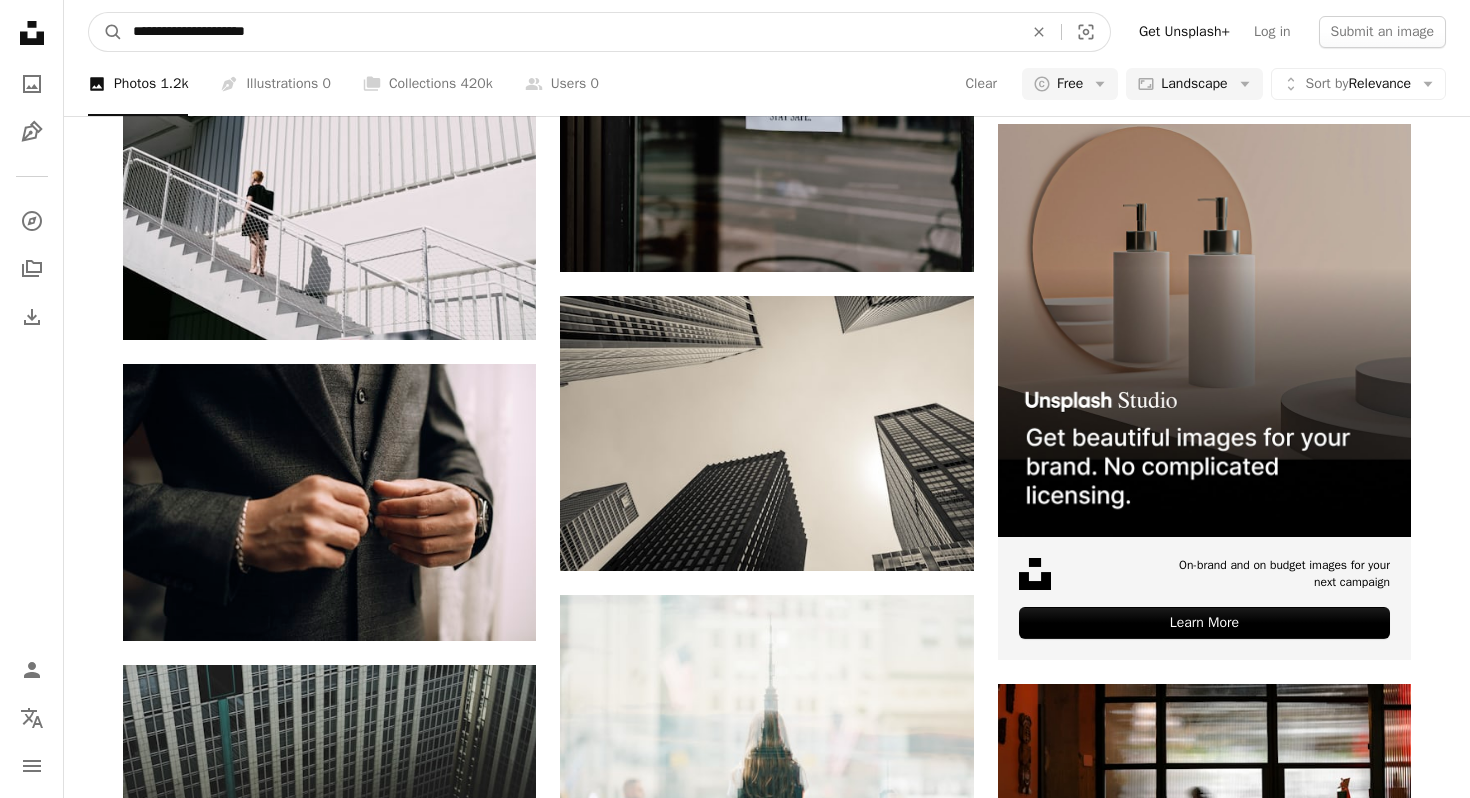 click on "**********" at bounding box center (570, 32) 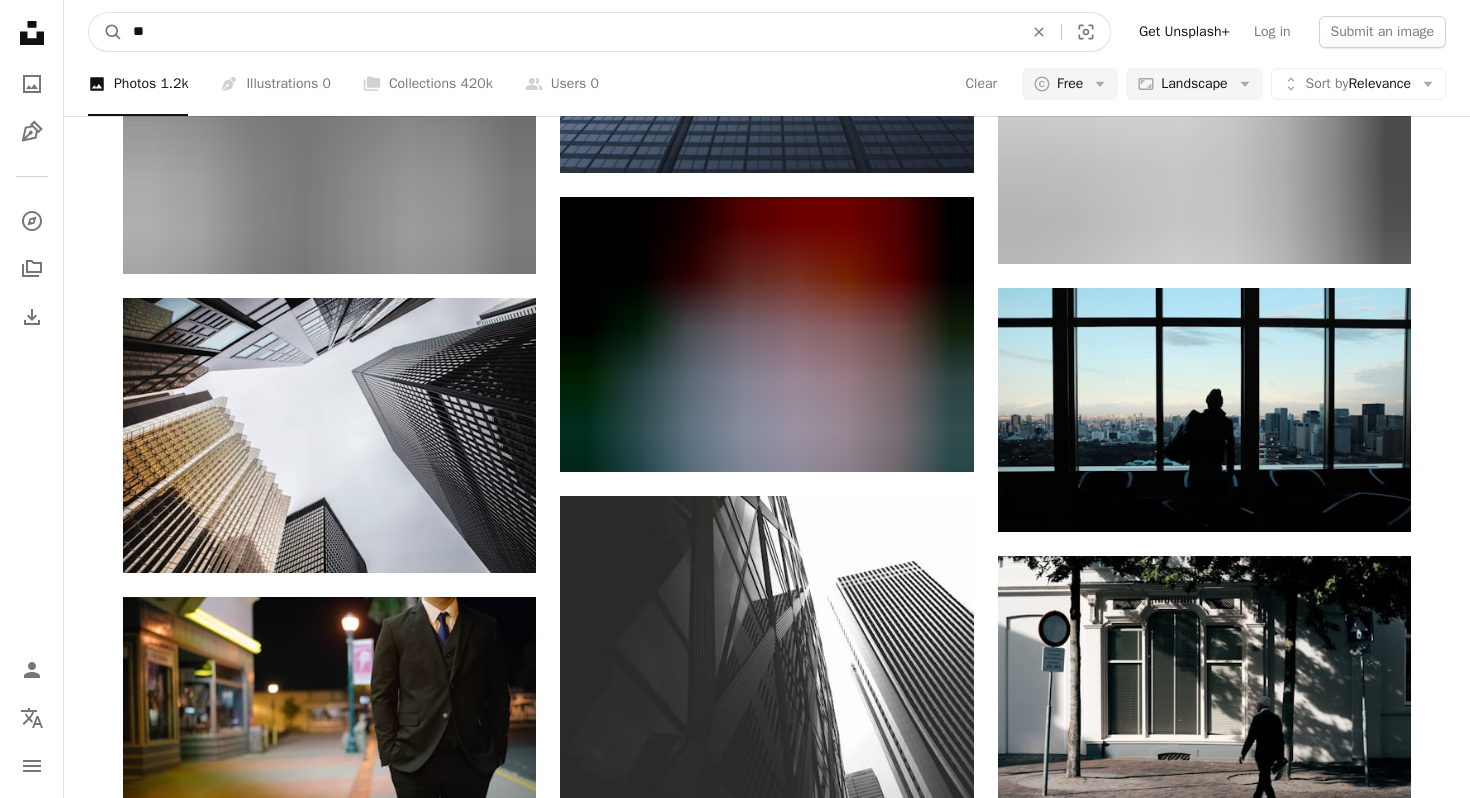 scroll, scrollTop: 8250, scrollLeft: 0, axis: vertical 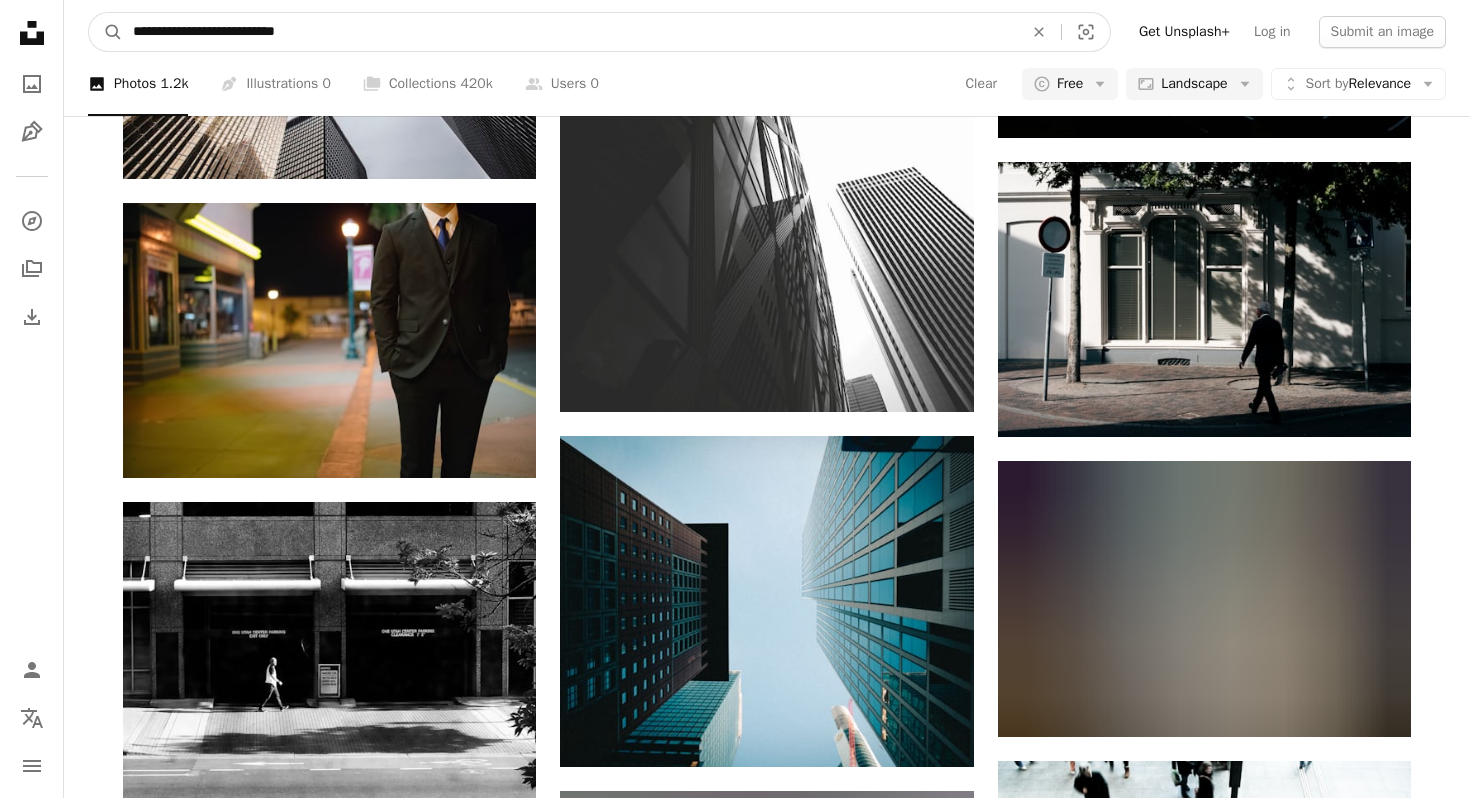 type on "**********" 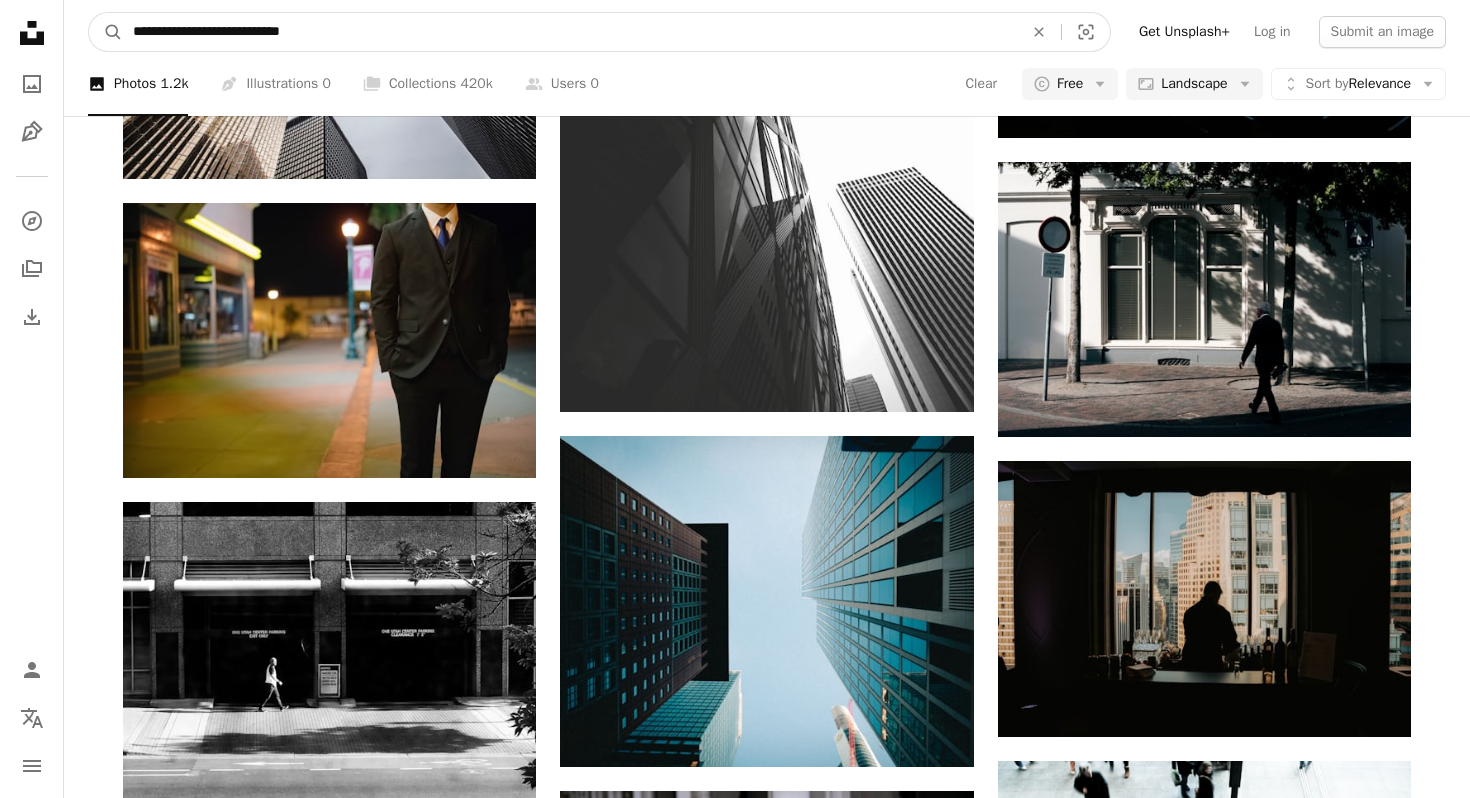 click on "A magnifying glass" at bounding box center [106, 32] 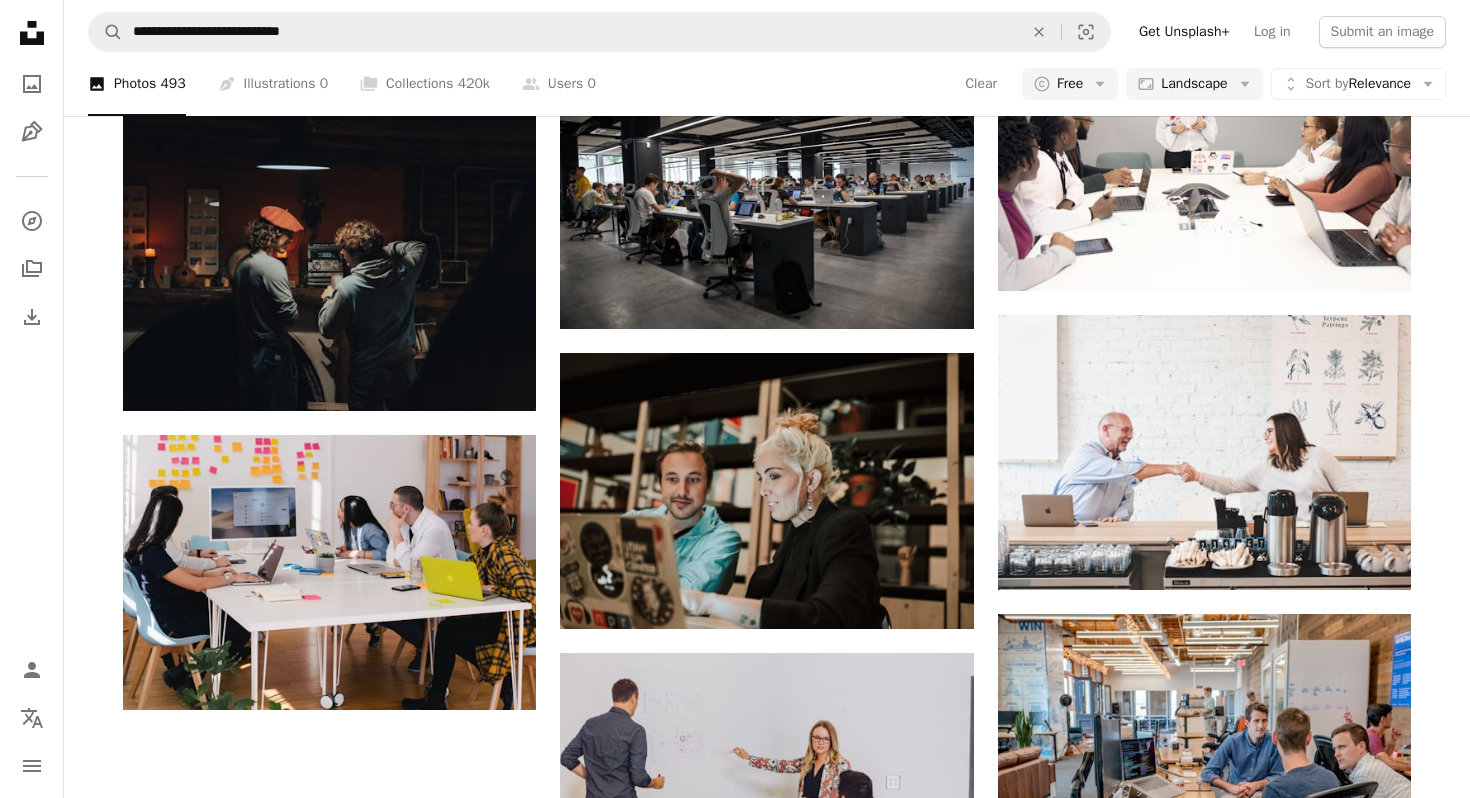 scroll, scrollTop: 1377, scrollLeft: 0, axis: vertical 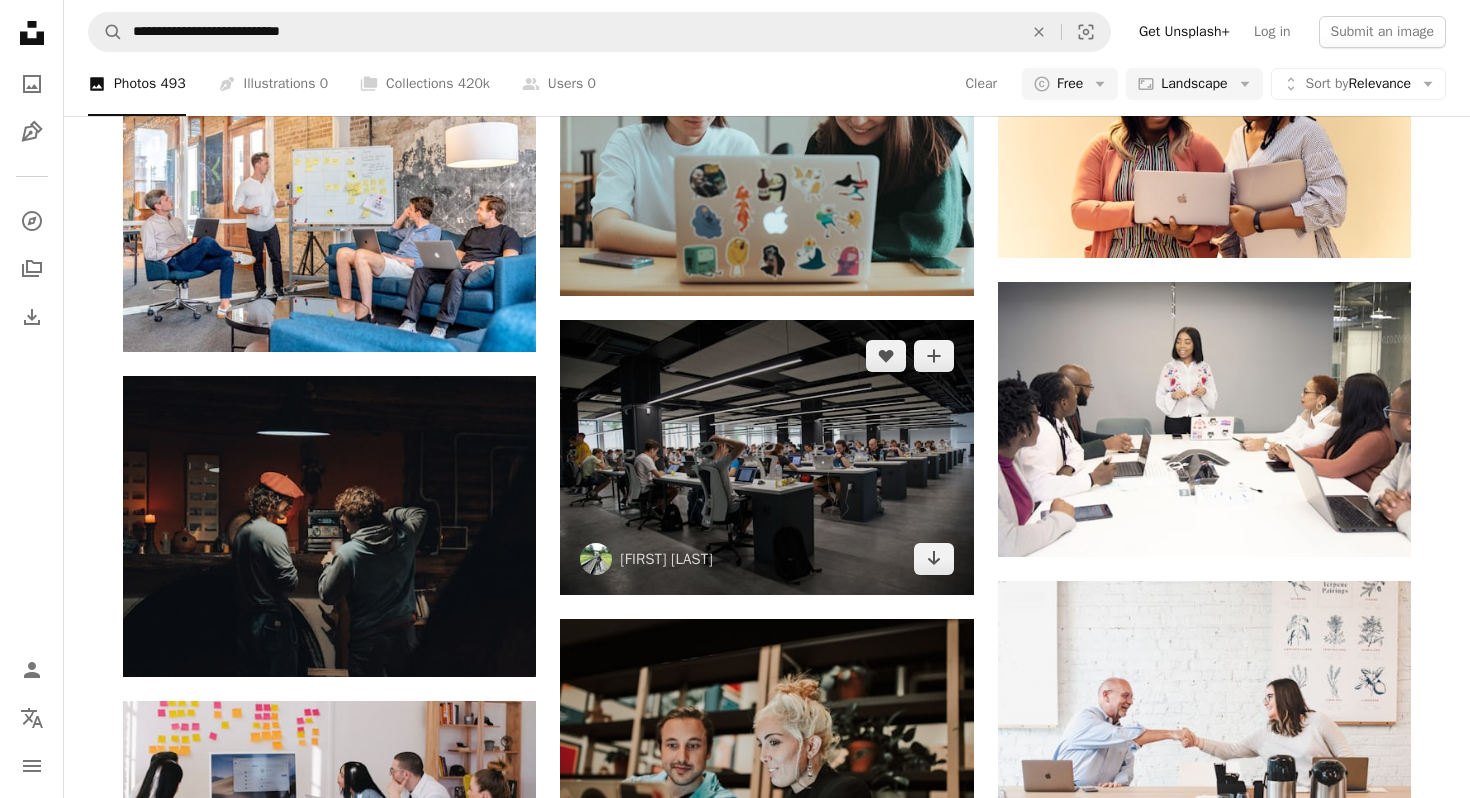 click at bounding box center (766, 457) 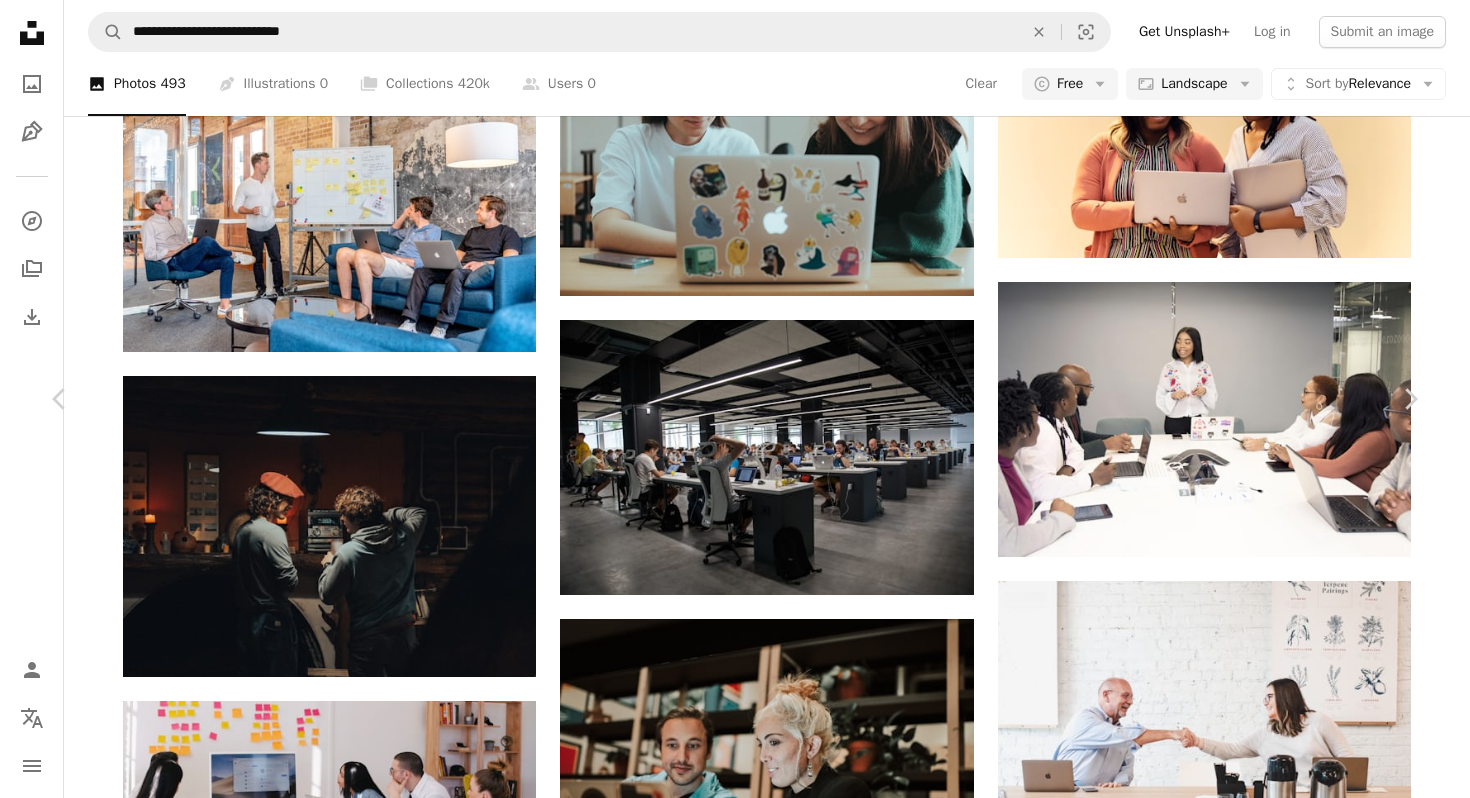 click on "[FIRST] [LAST] frantic A heart A plus sign Edit image   Plus sign for Unsplash+ Download free Chevron down" at bounding box center (727, 4807) 